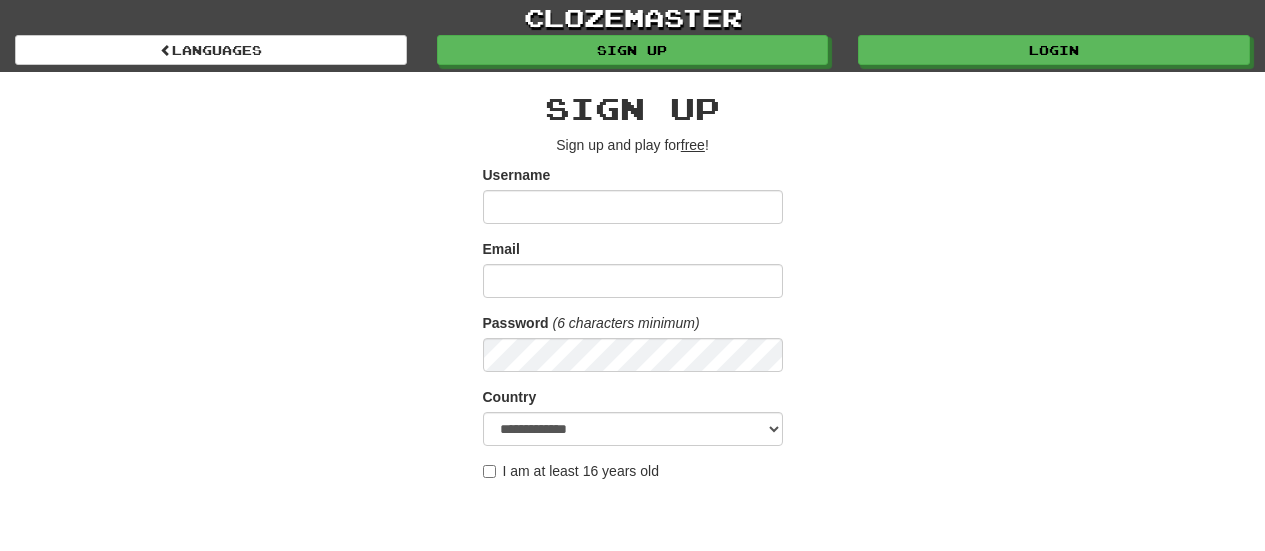 scroll, scrollTop: 0, scrollLeft: 0, axis: both 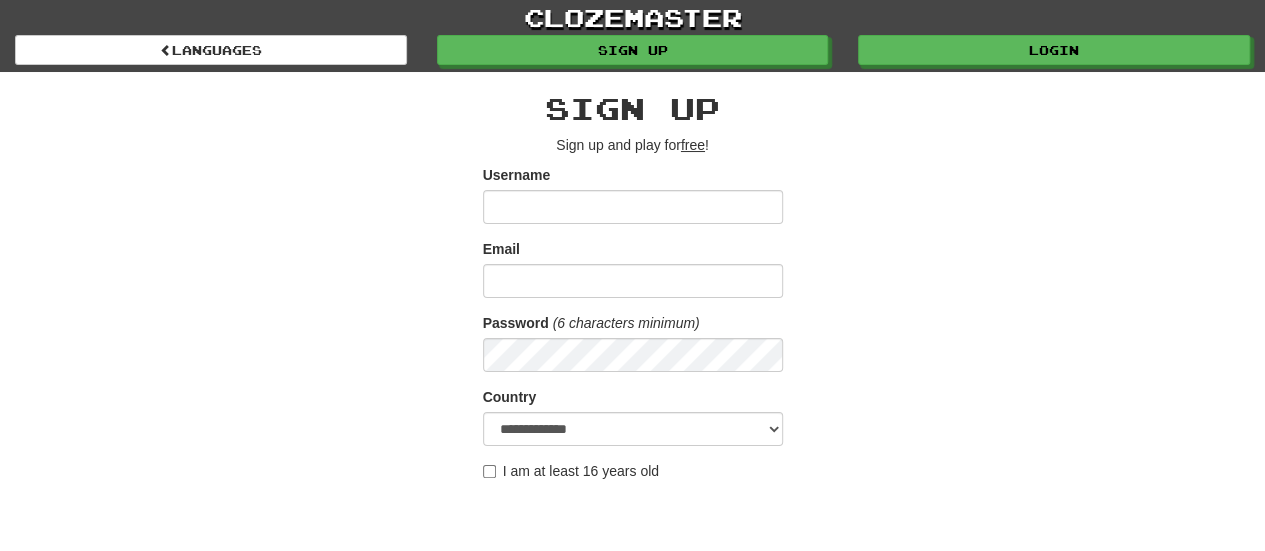 click on "Username" at bounding box center (633, 207) 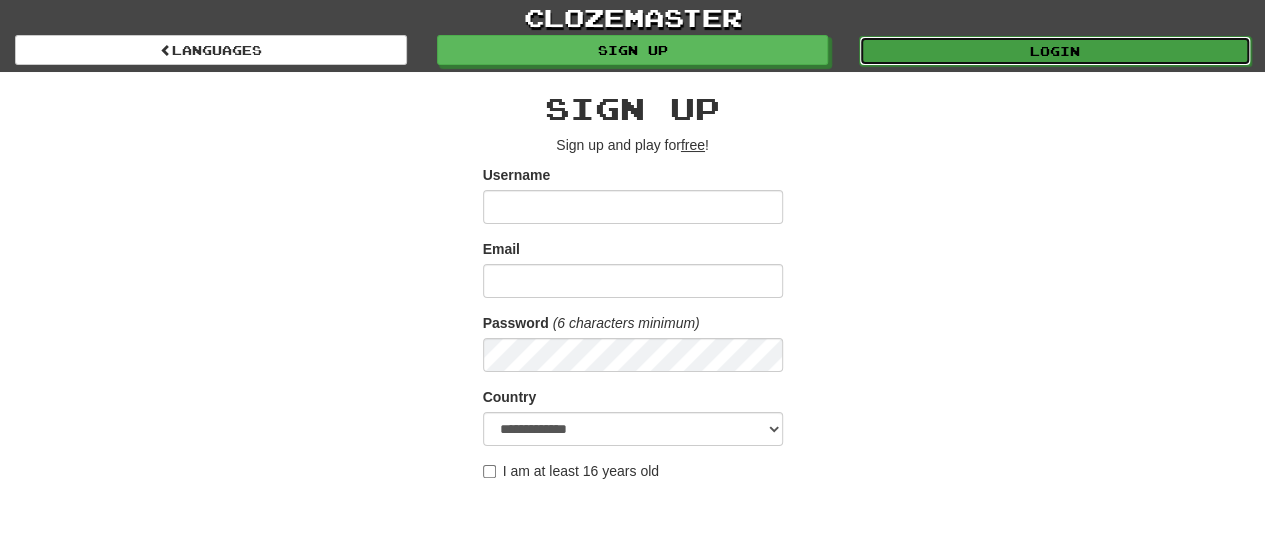 click on "Login" at bounding box center (1055, 51) 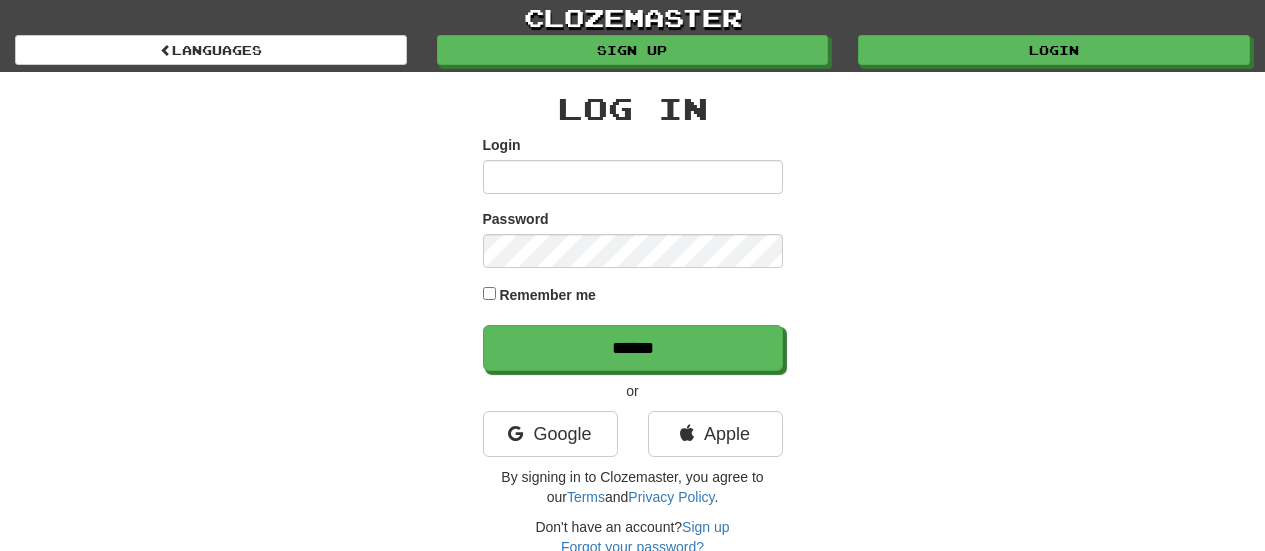 scroll, scrollTop: 0, scrollLeft: 0, axis: both 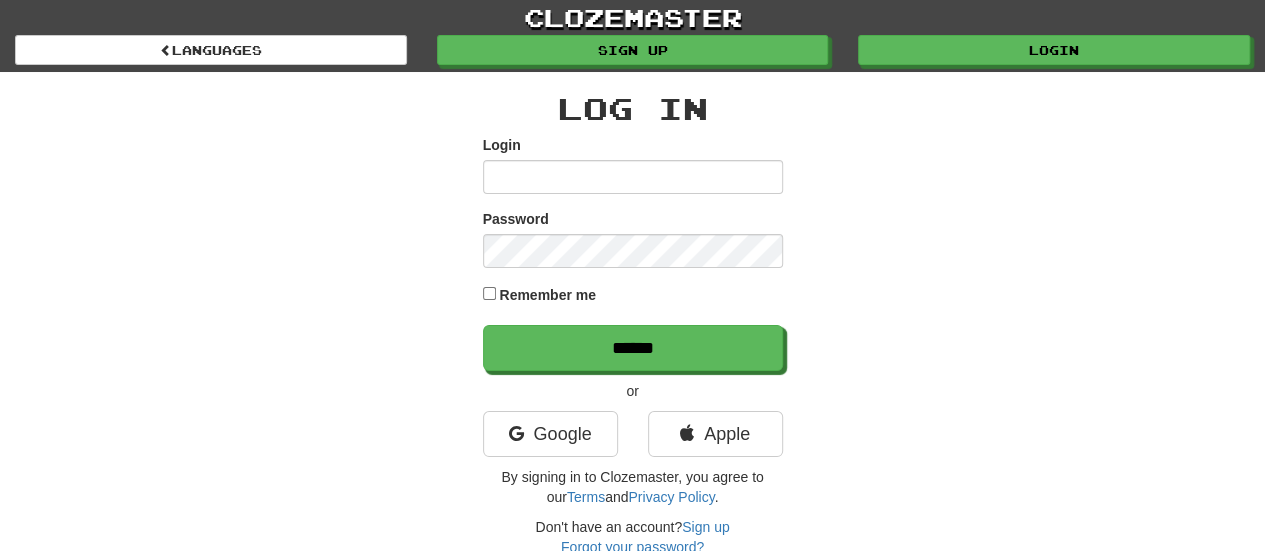 click on "Login" at bounding box center (633, 177) 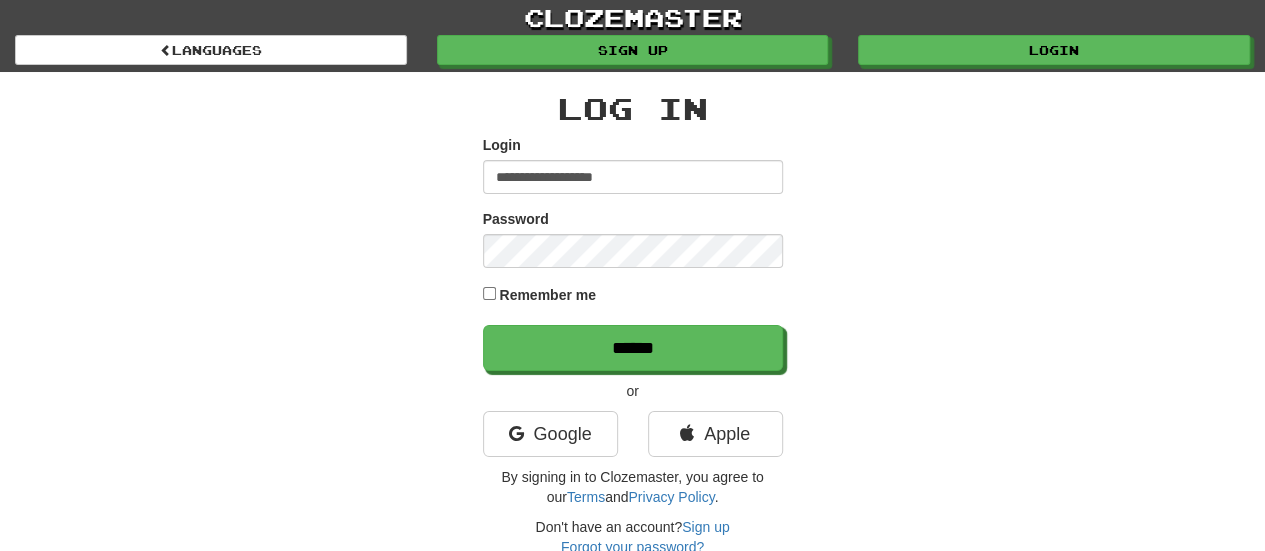 type on "**********" 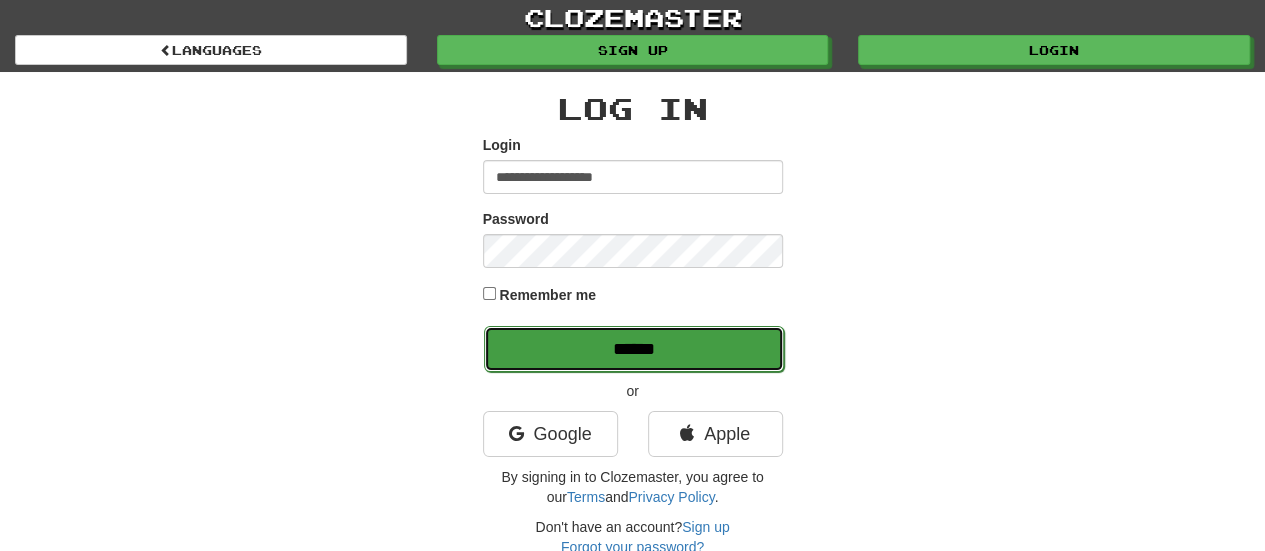 click on "******" at bounding box center [634, 349] 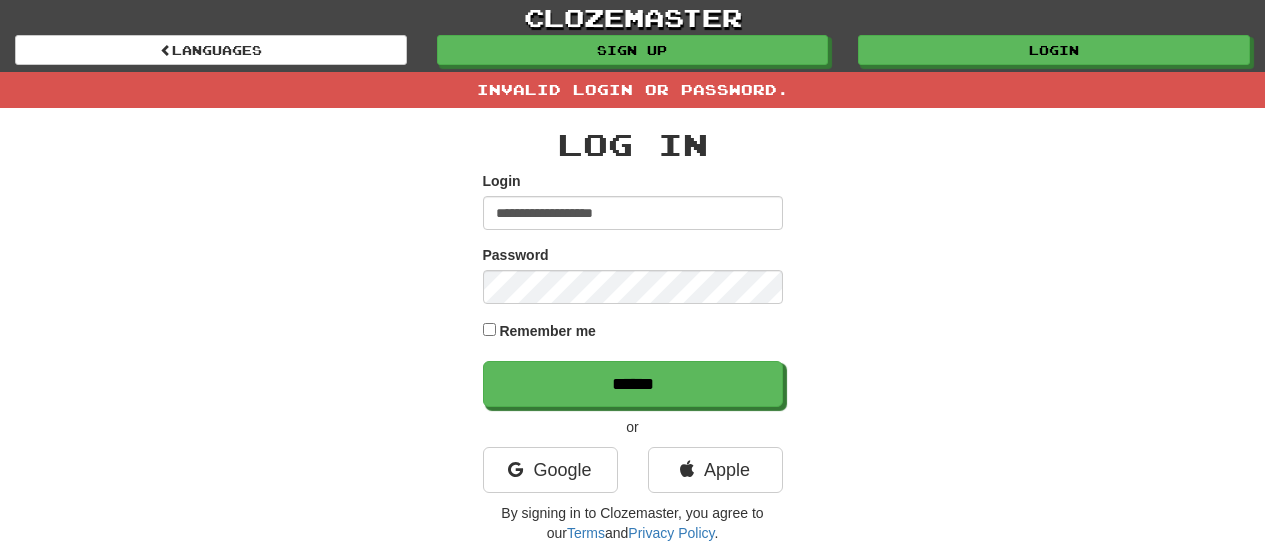 scroll, scrollTop: 0, scrollLeft: 0, axis: both 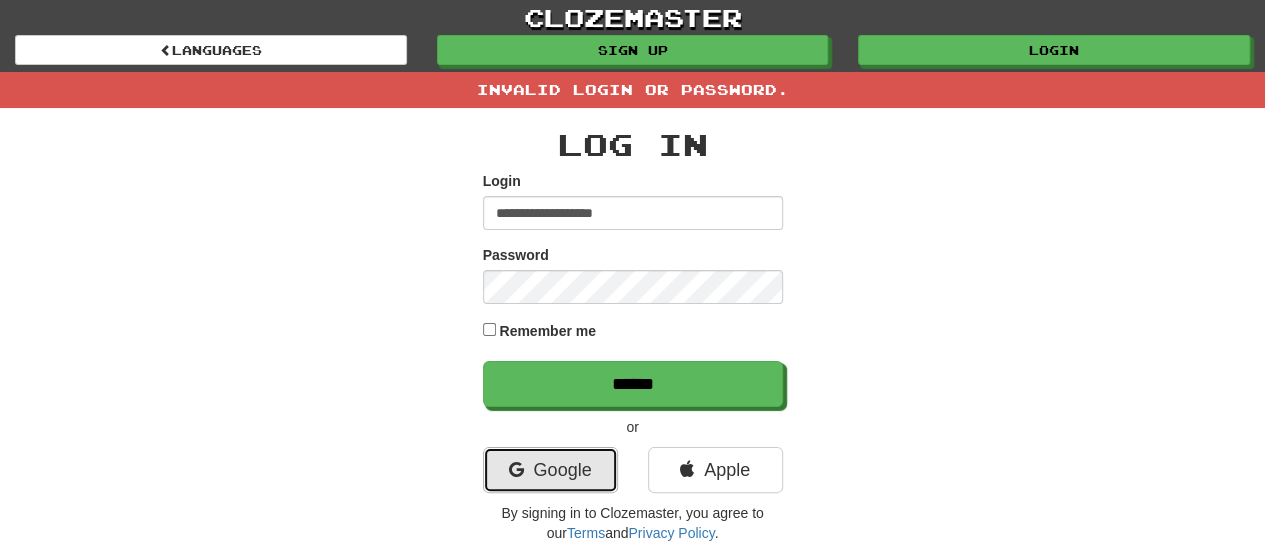 click on "Google" at bounding box center (550, 470) 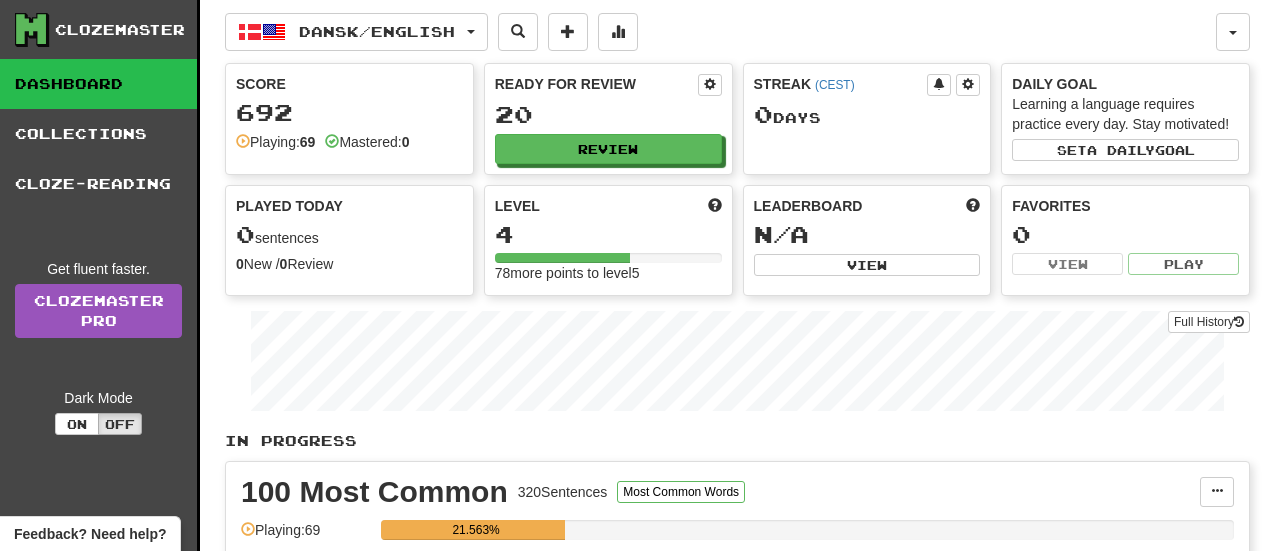 scroll, scrollTop: 0, scrollLeft: 0, axis: both 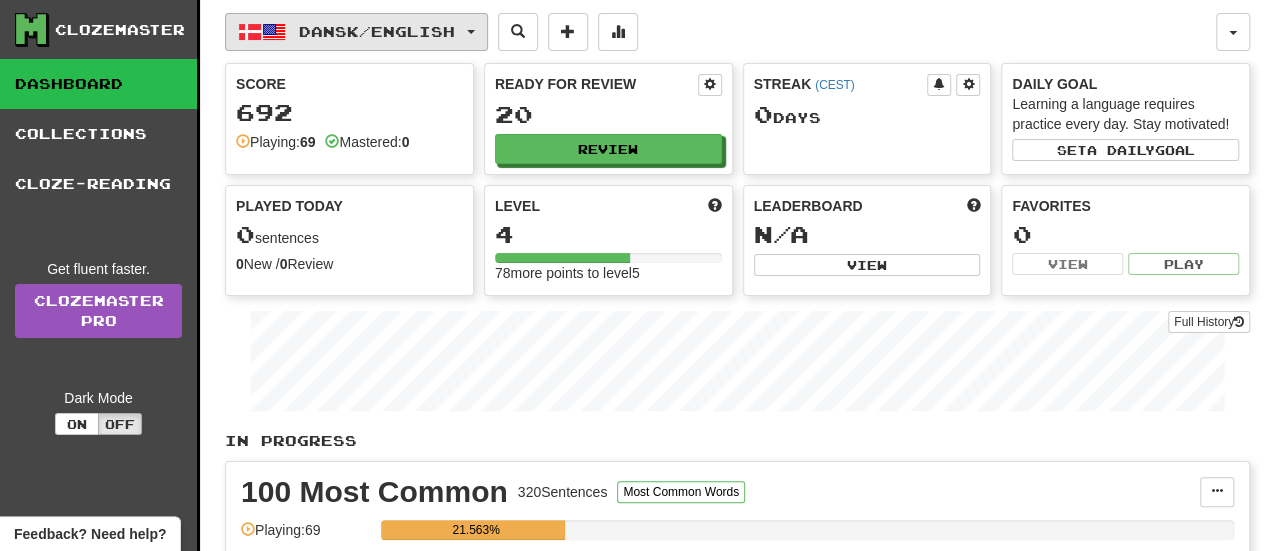click on "Dansk  /  English" at bounding box center [356, 32] 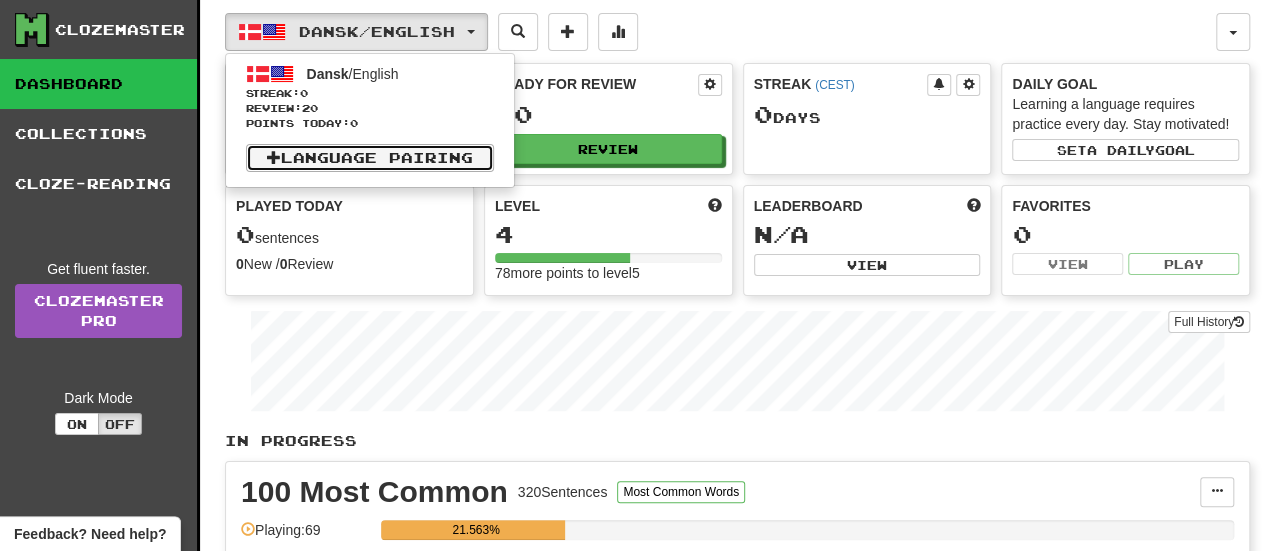 click on "Language Pairing" at bounding box center (370, 158) 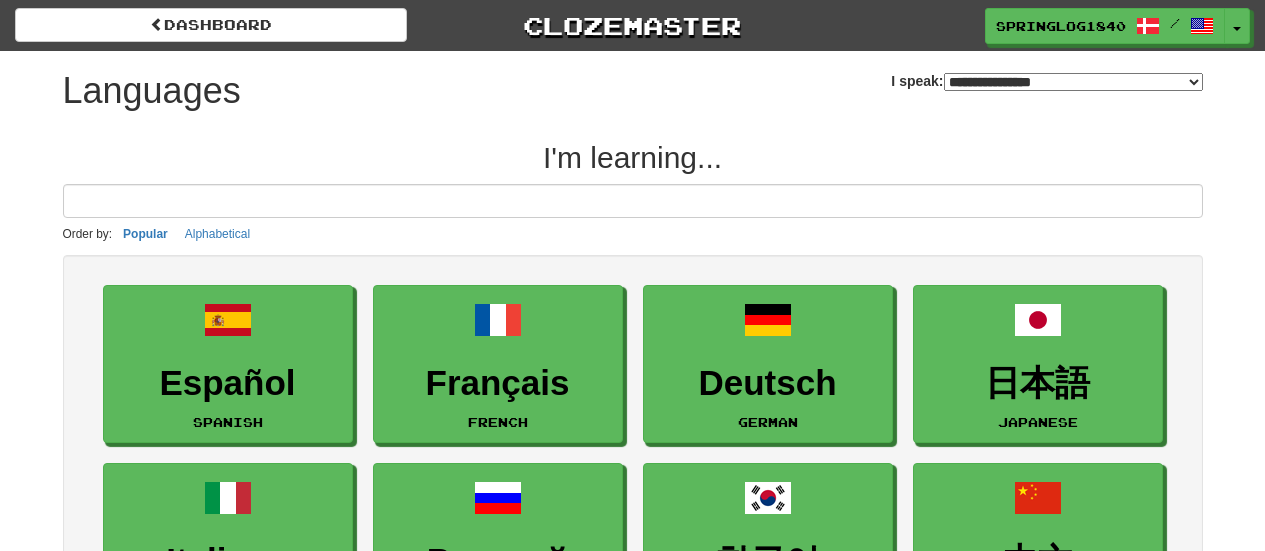 select on "*******" 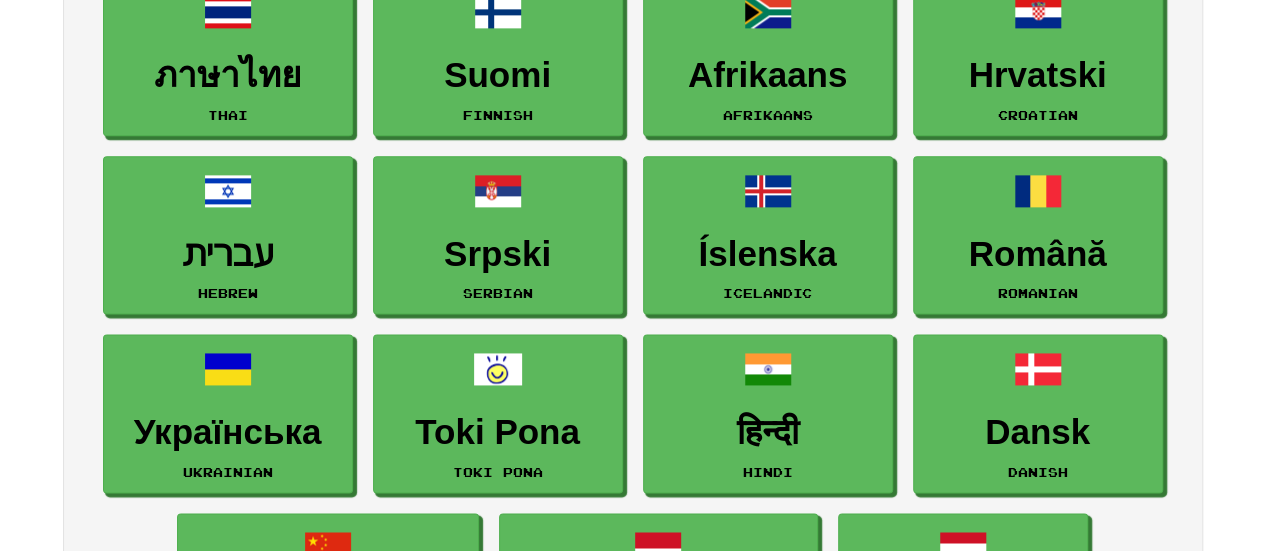 scroll, scrollTop: 1400, scrollLeft: 0, axis: vertical 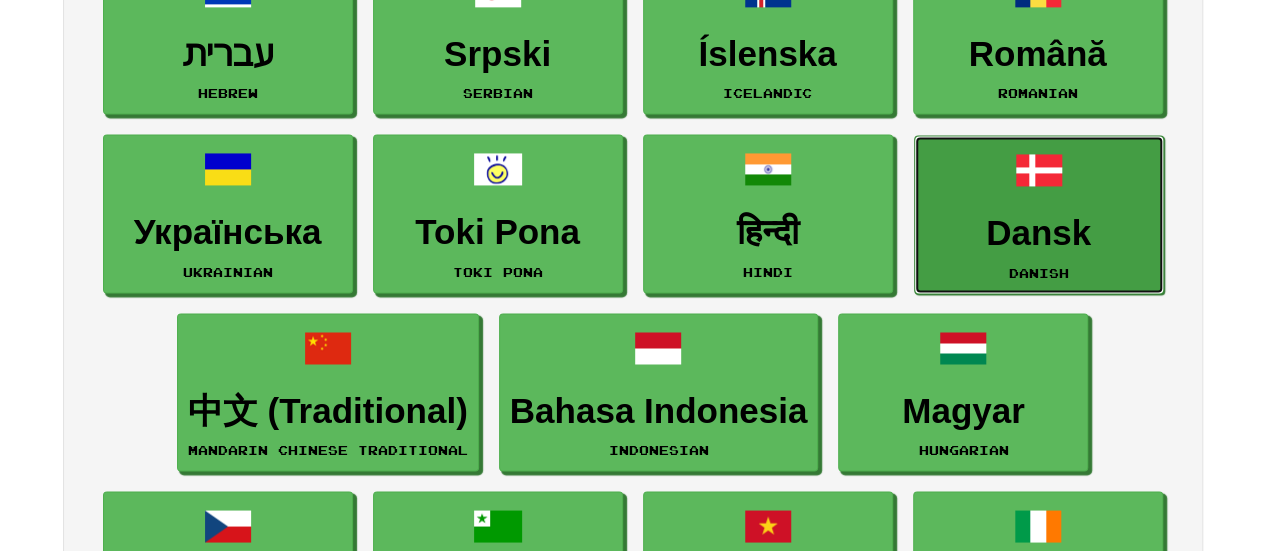 click on "Dansk Danish" at bounding box center (1039, 214) 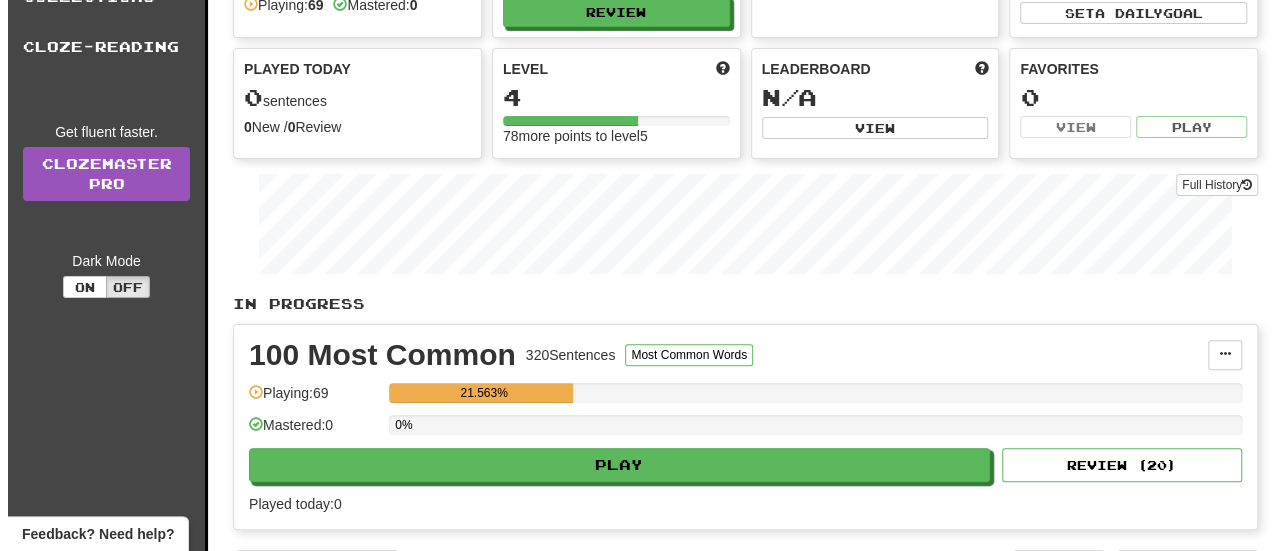 scroll, scrollTop: 200, scrollLeft: 0, axis: vertical 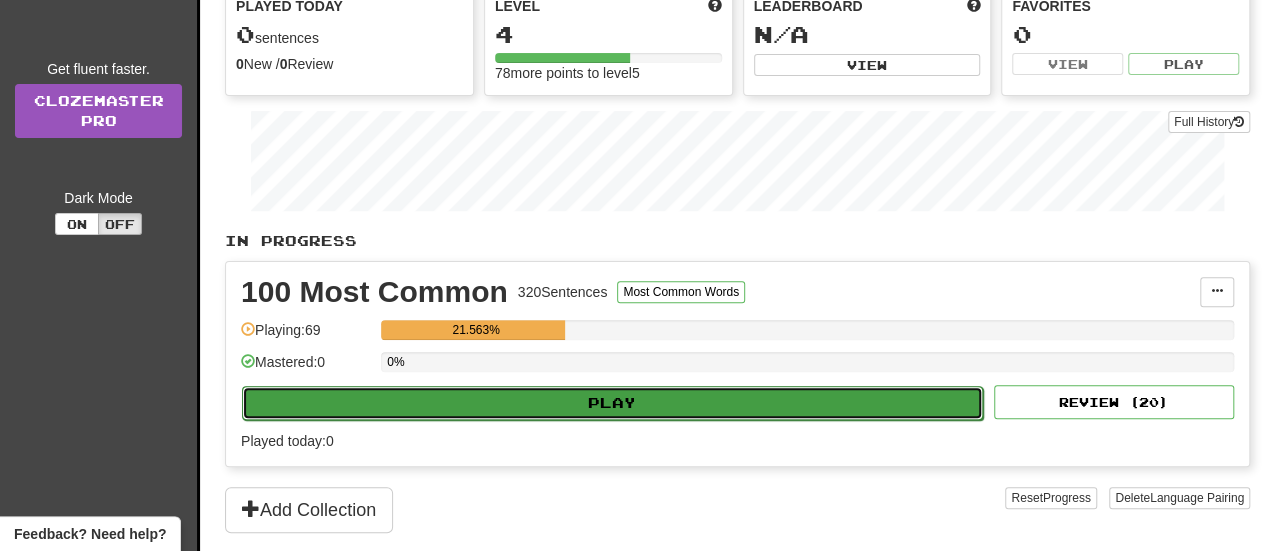 click on "Play" at bounding box center [612, 403] 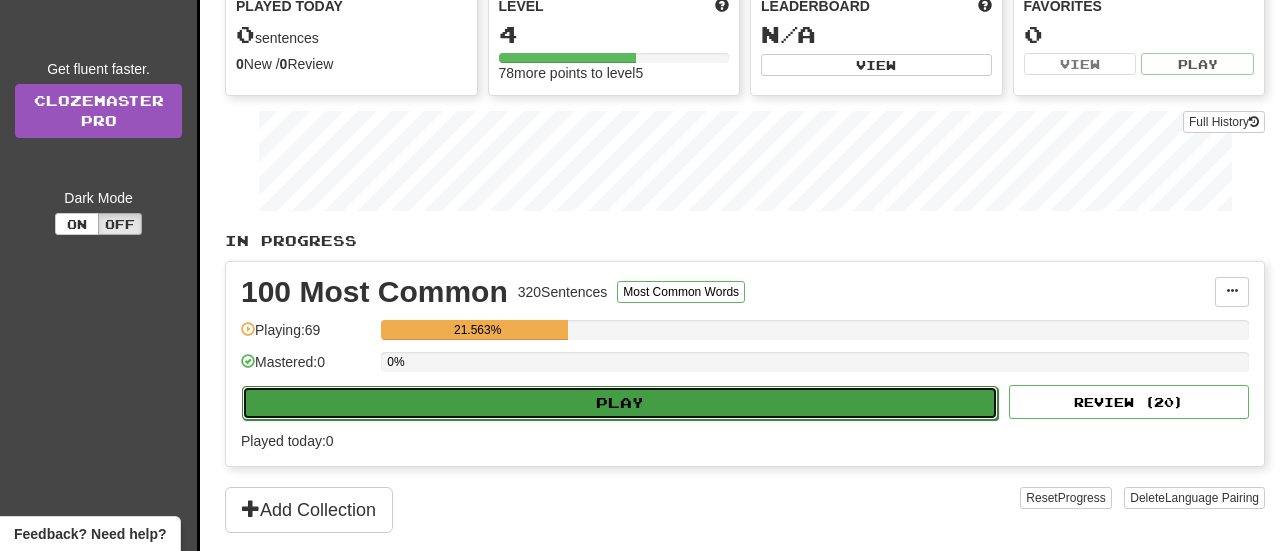 select on "**" 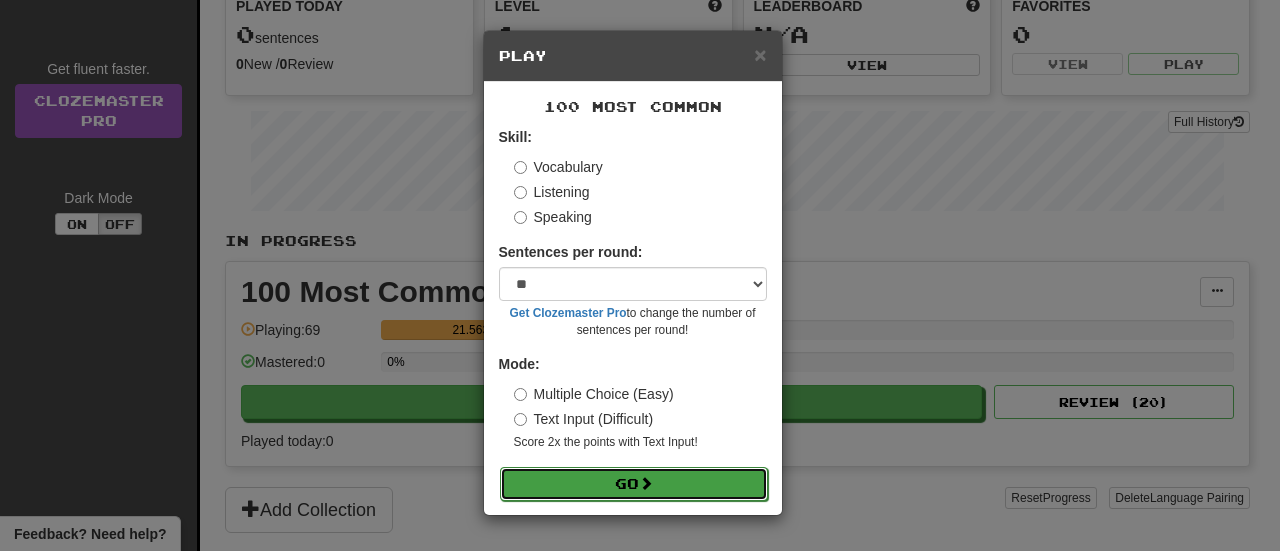 click on "Go" at bounding box center [634, 484] 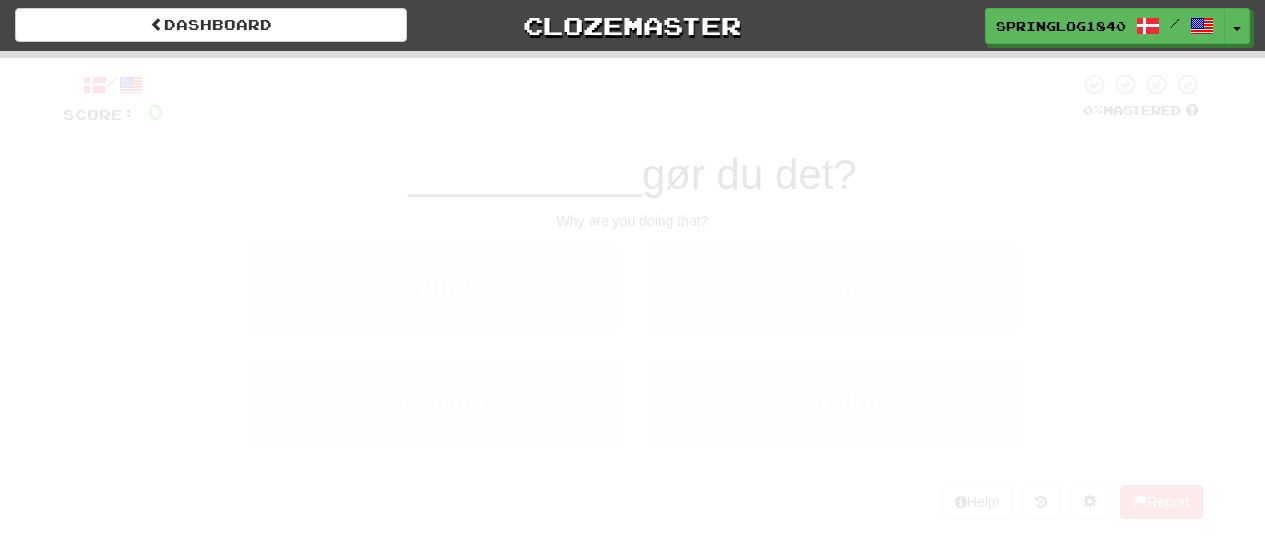 scroll, scrollTop: 0, scrollLeft: 0, axis: both 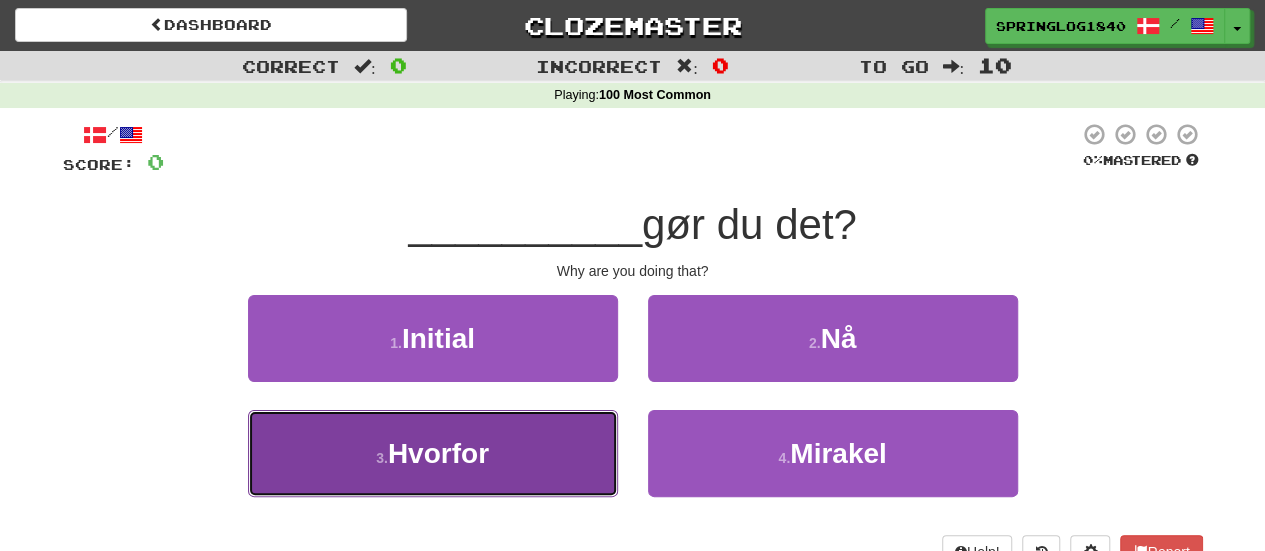 click on "Hvorfor" at bounding box center (438, 453) 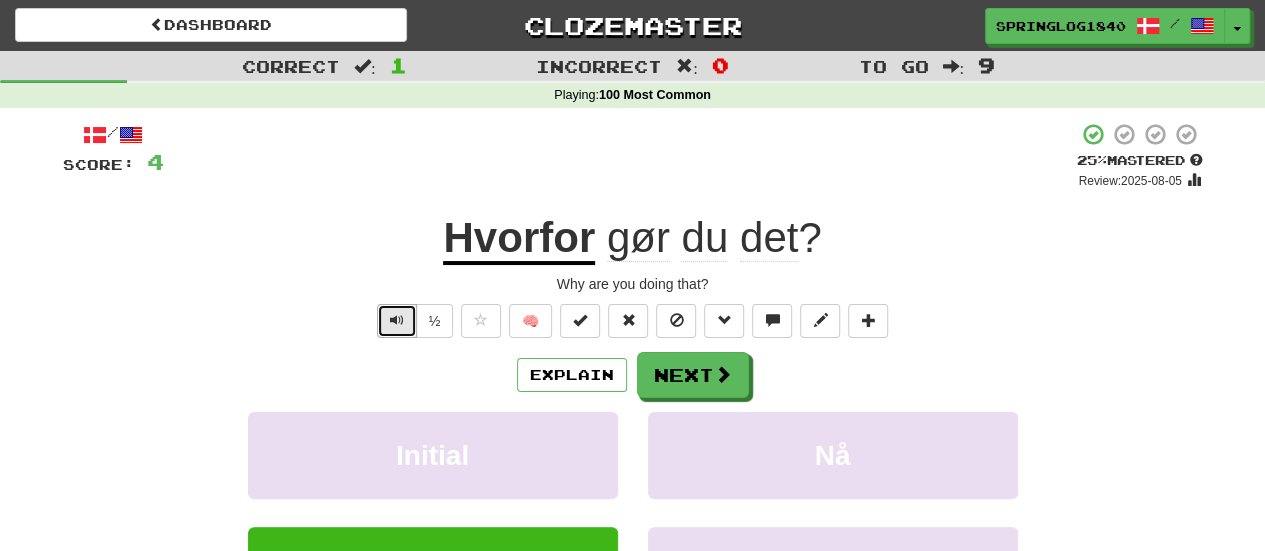 click at bounding box center (397, 320) 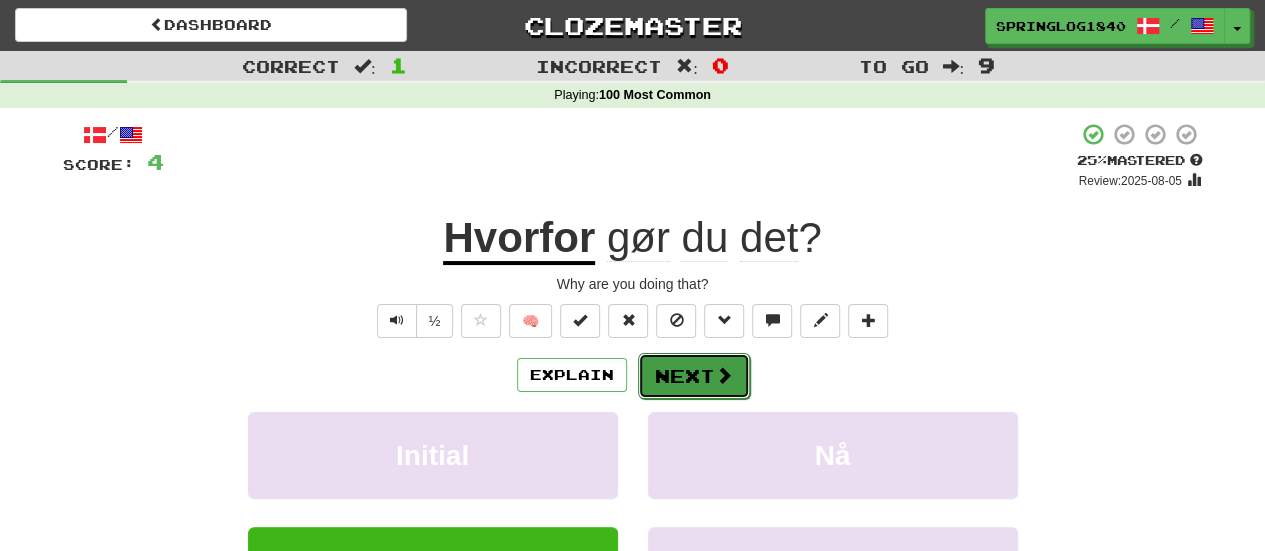 click on "Next" at bounding box center [694, 376] 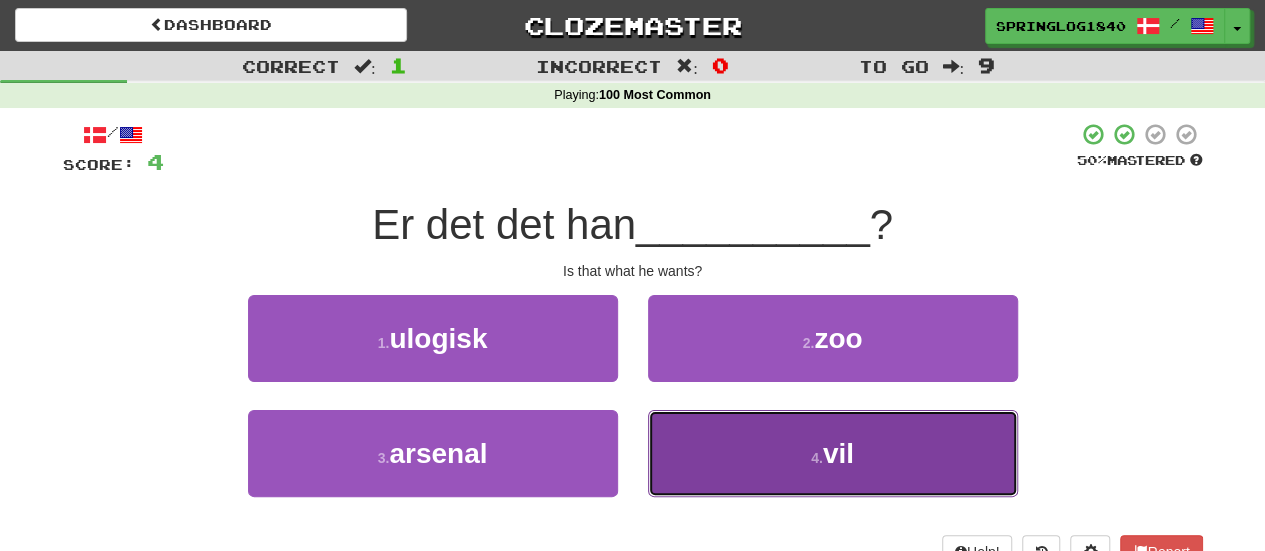click on "4 .  vil" at bounding box center (833, 453) 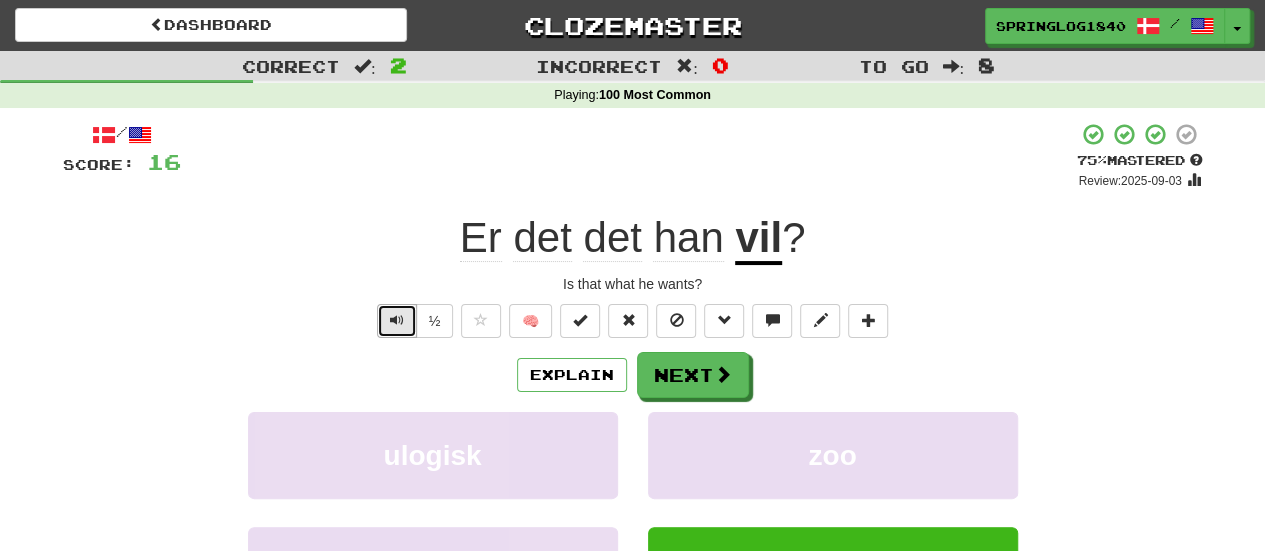 click at bounding box center [397, 320] 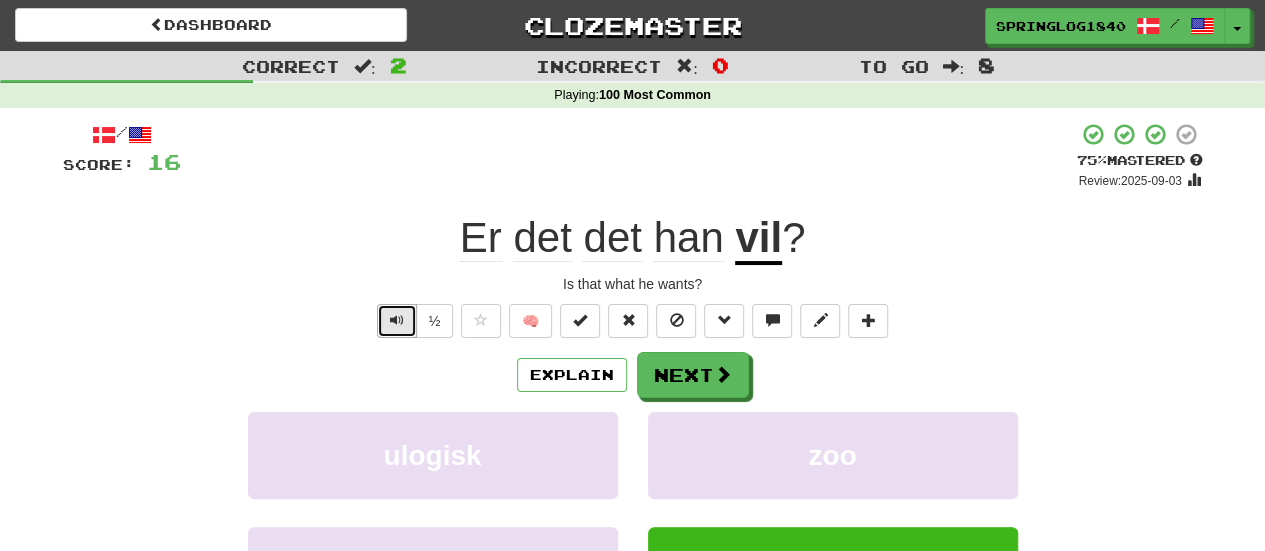 click at bounding box center (397, 320) 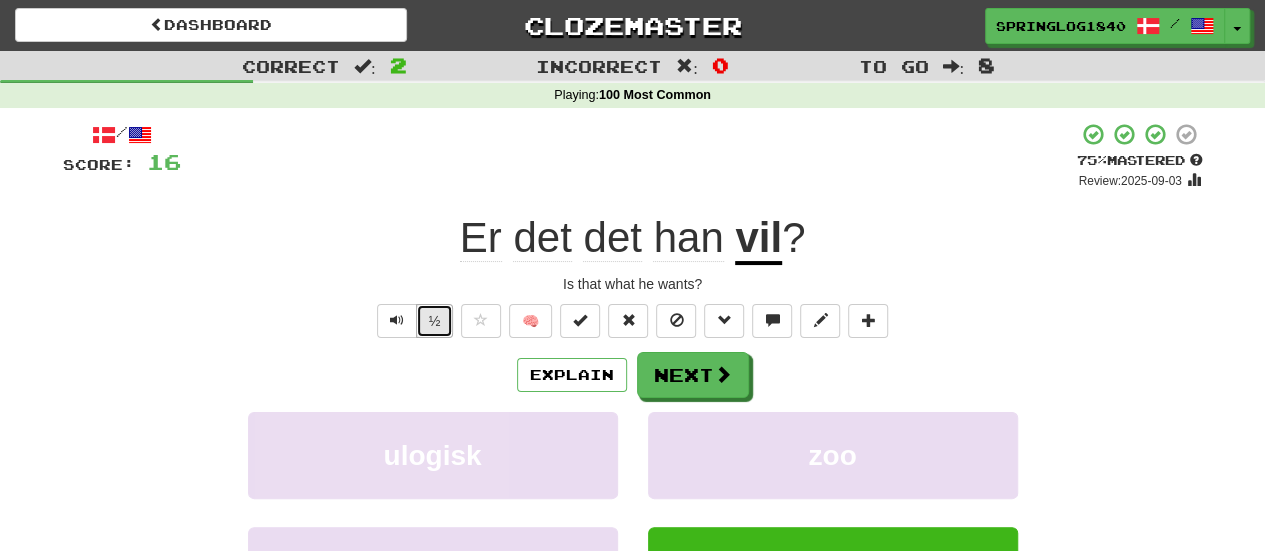 click on "½" at bounding box center (435, 321) 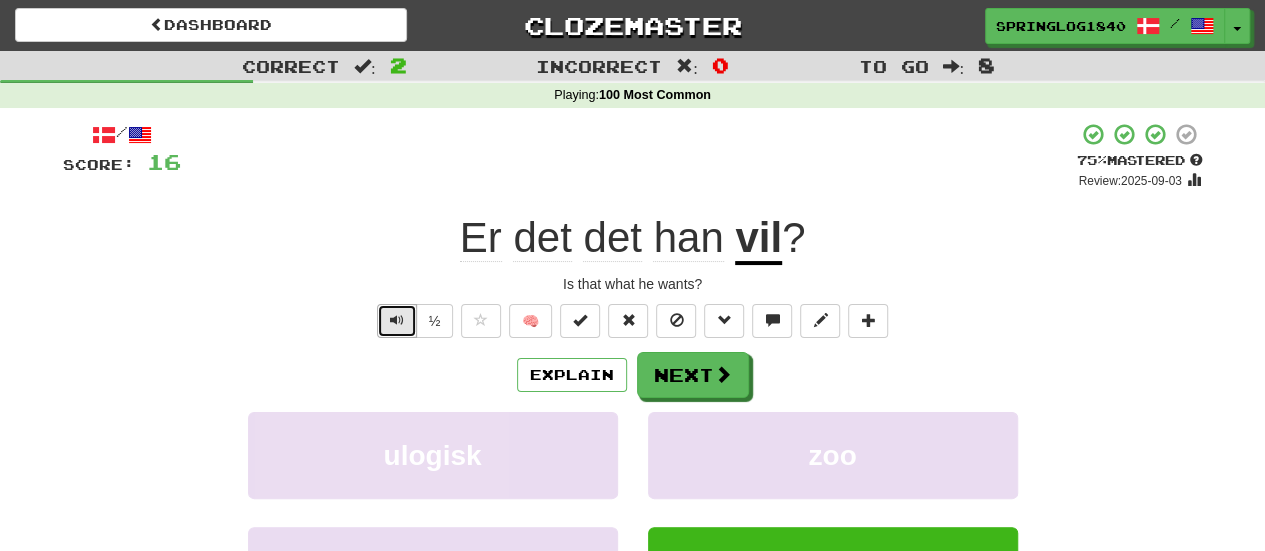 click at bounding box center [397, 320] 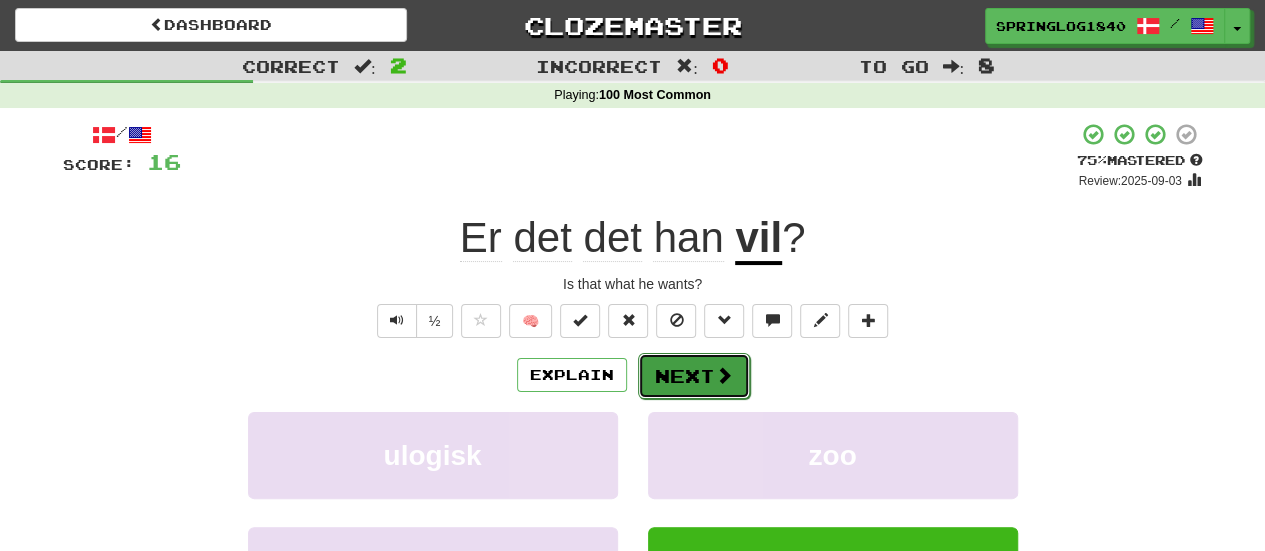 click on "Next" at bounding box center [694, 376] 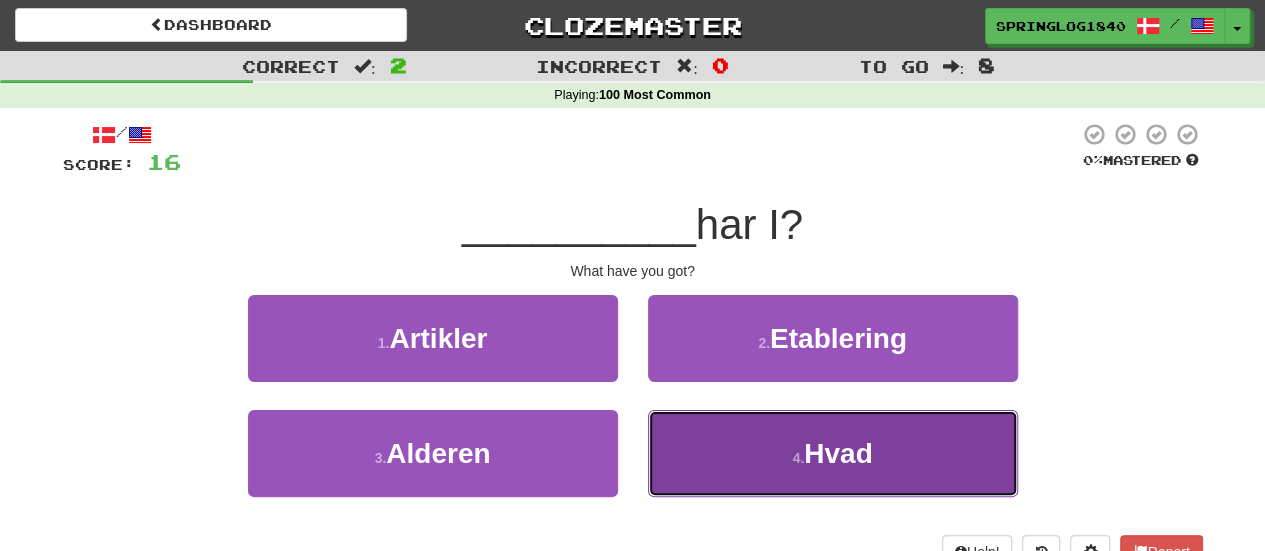 click on "4 .  Hvad" at bounding box center (833, 453) 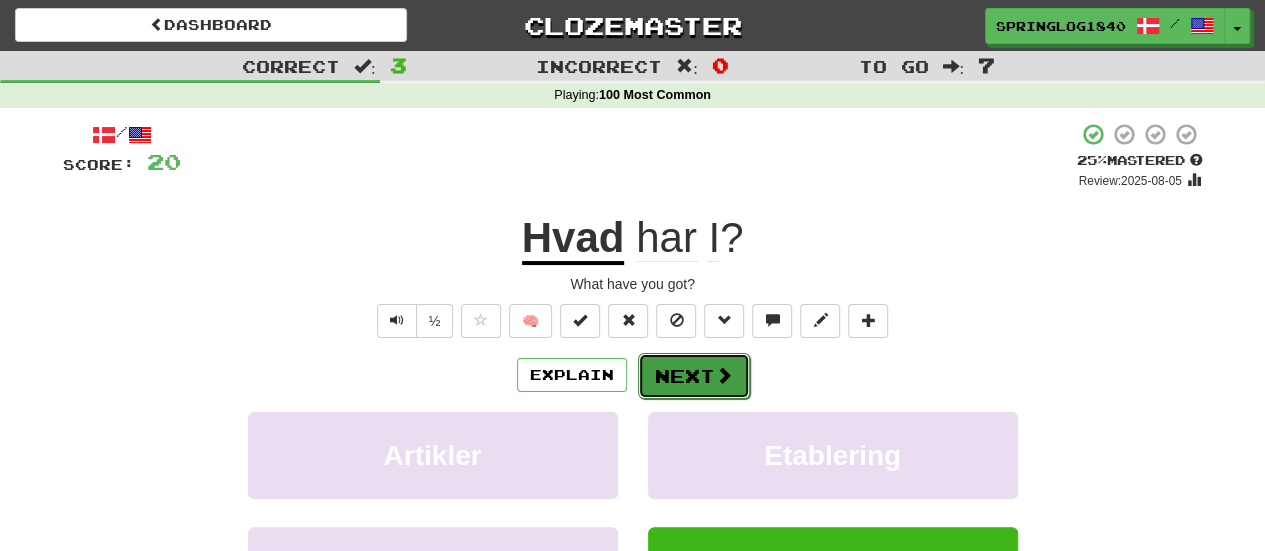 click at bounding box center (724, 375) 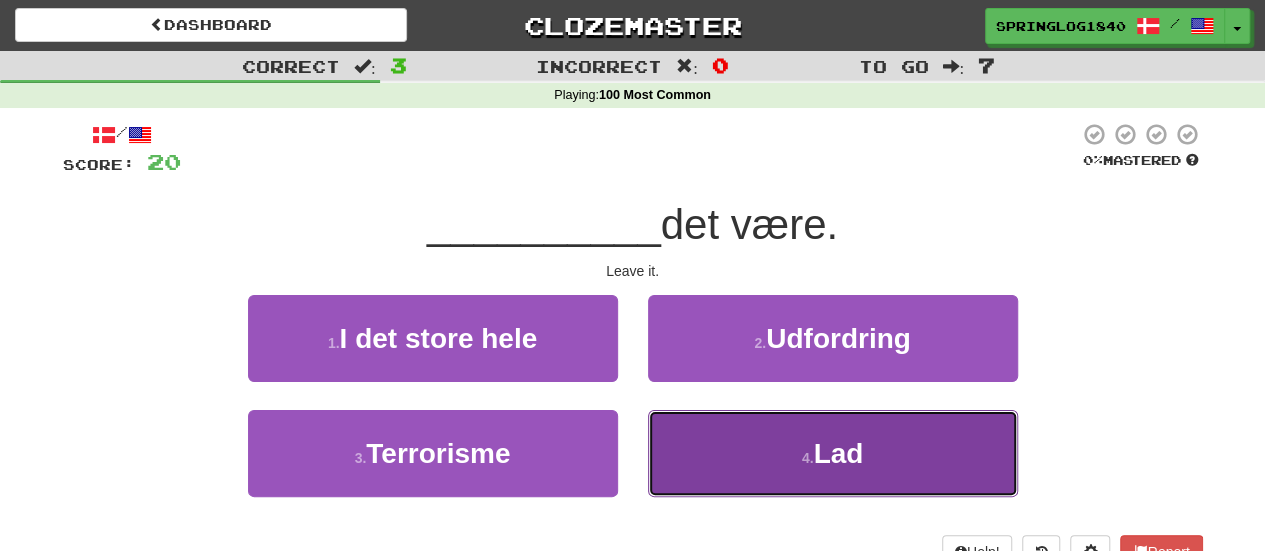 click on "4 .  Lad" at bounding box center (833, 453) 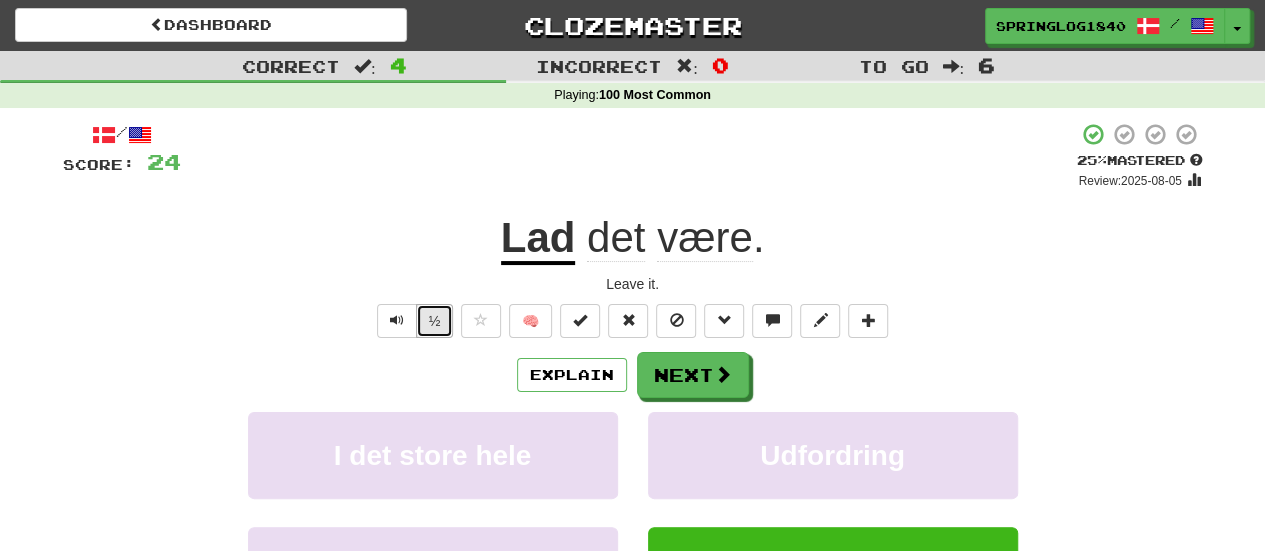 click on "½" at bounding box center (435, 321) 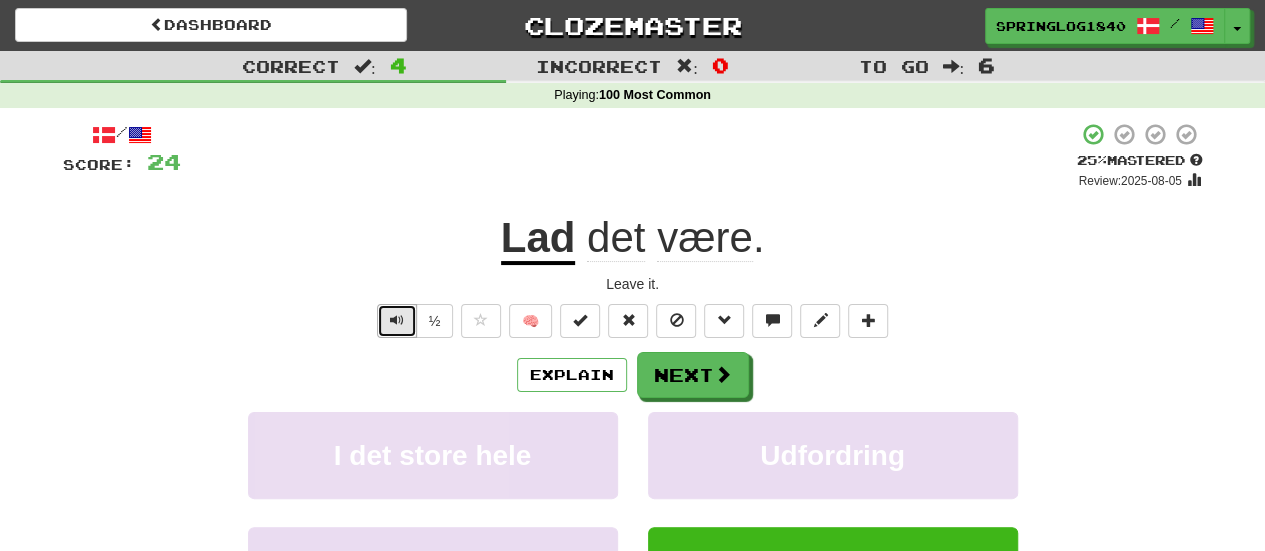 click at bounding box center [397, 321] 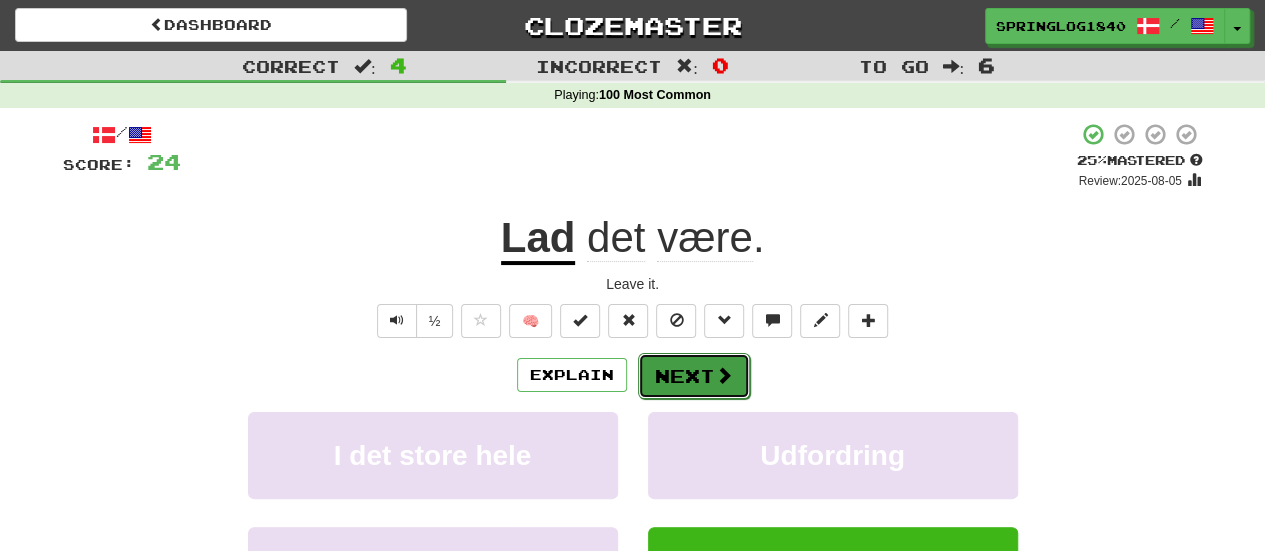 click on "Next" at bounding box center [694, 376] 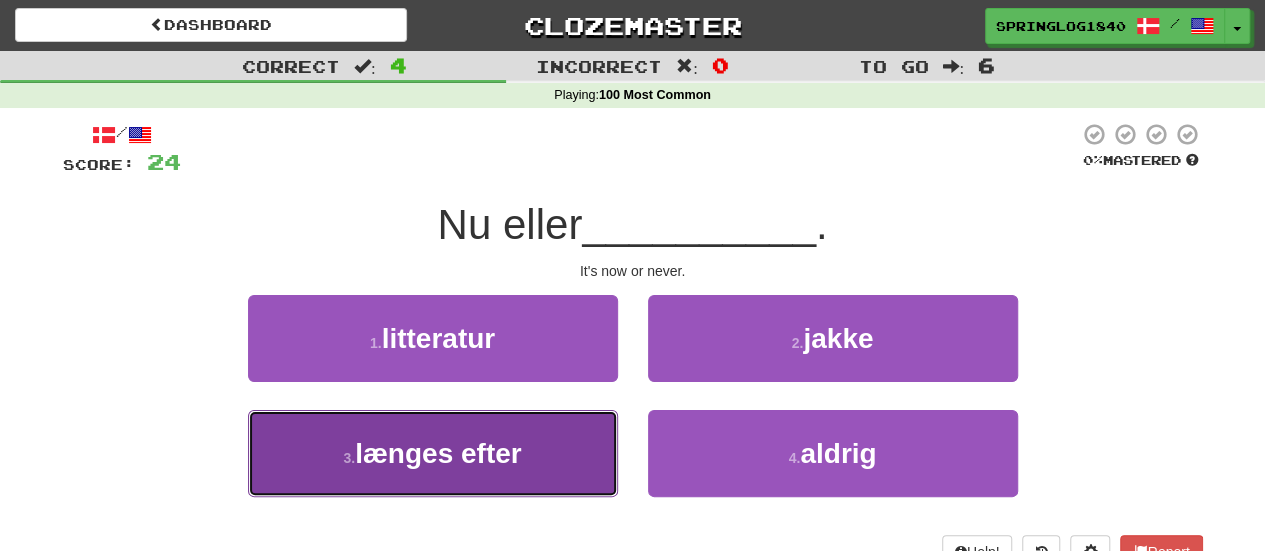 click on "3 .  længes efter" at bounding box center [433, 453] 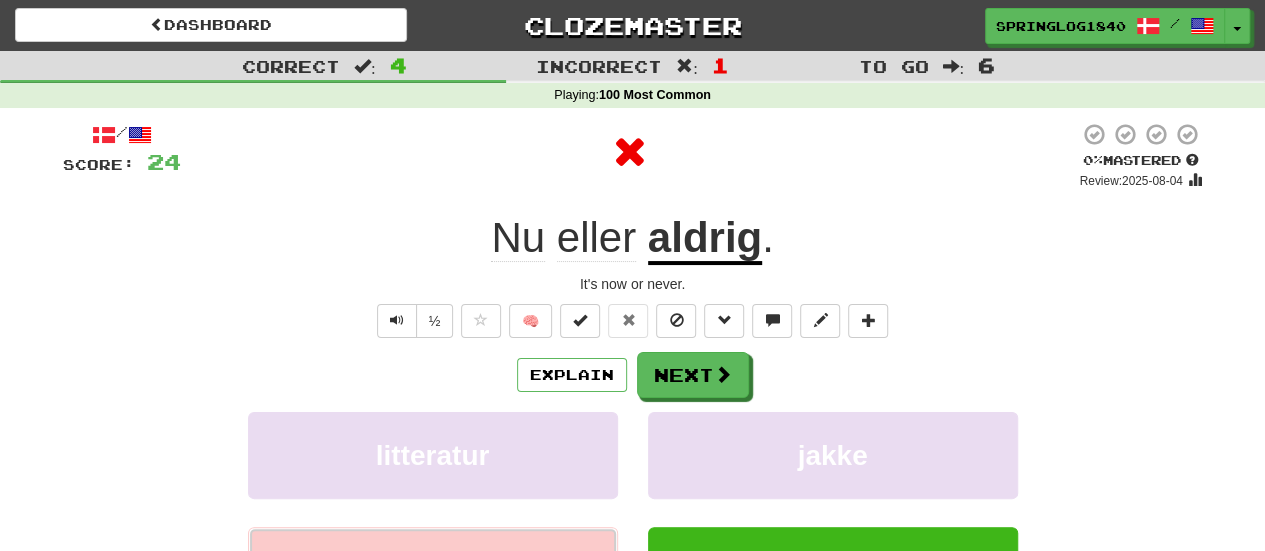 scroll, scrollTop: 200, scrollLeft: 0, axis: vertical 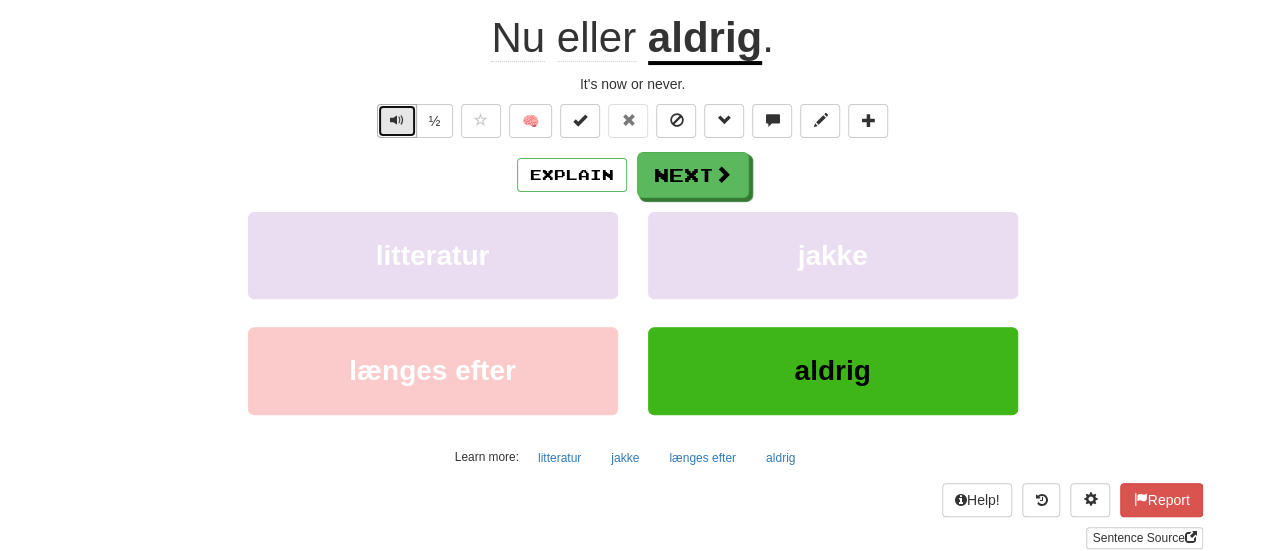 click at bounding box center (397, 120) 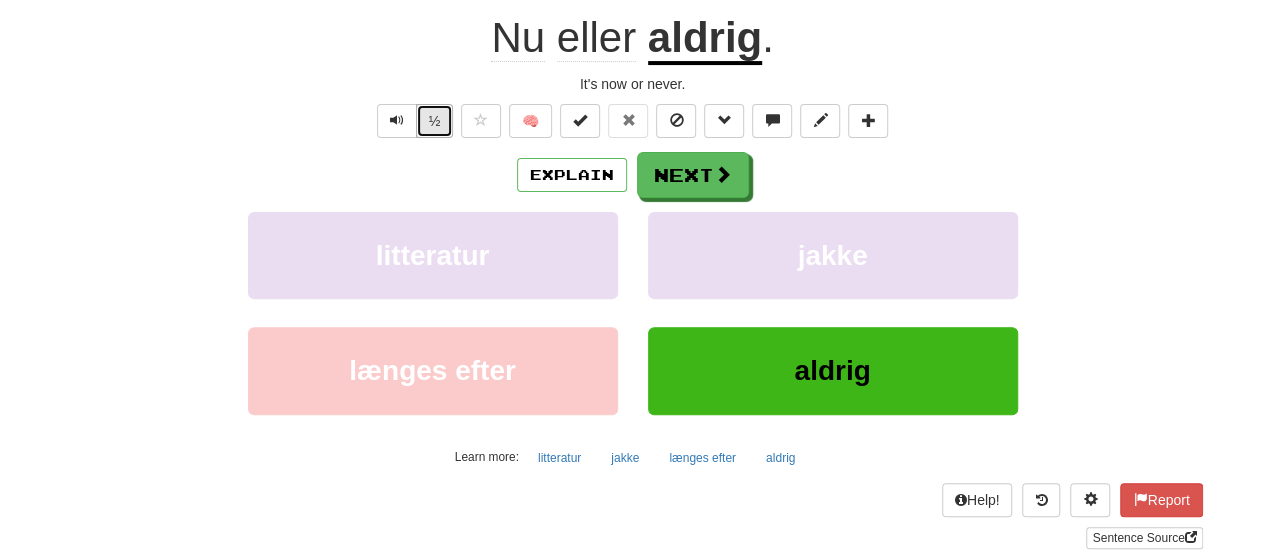 click on "½" at bounding box center [435, 121] 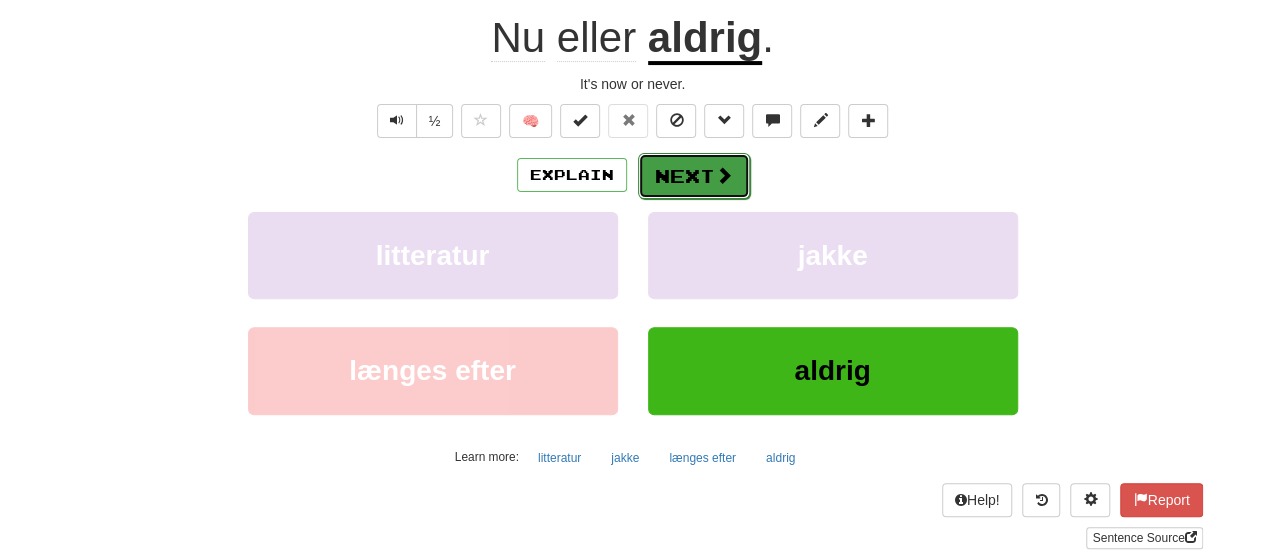 click at bounding box center (724, 175) 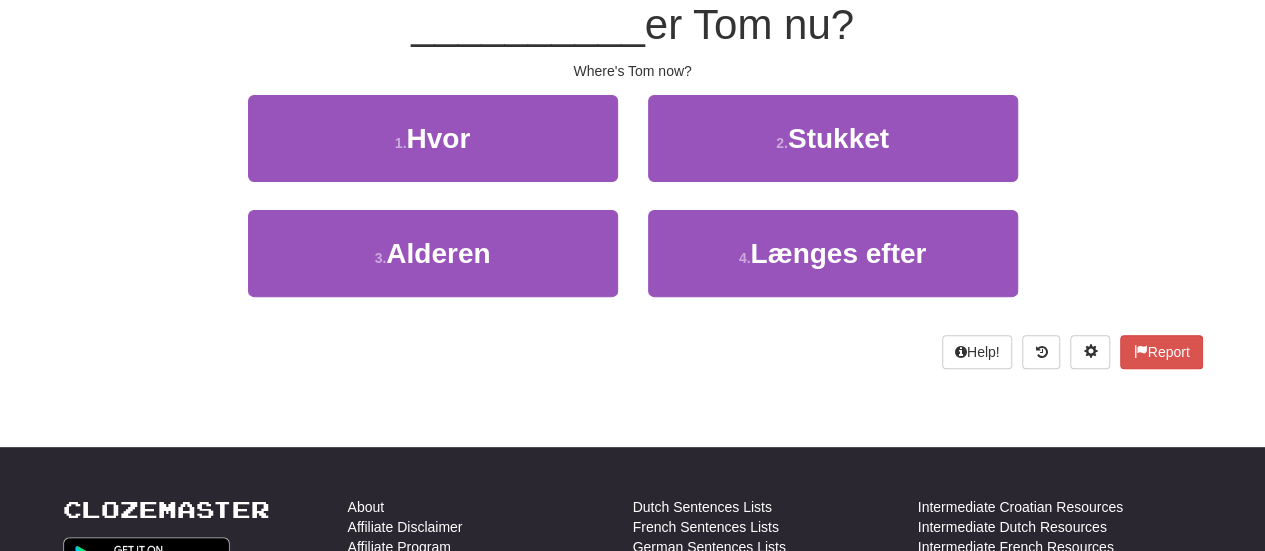 scroll, scrollTop: 187, scrollLeft: 0, axis: vertical 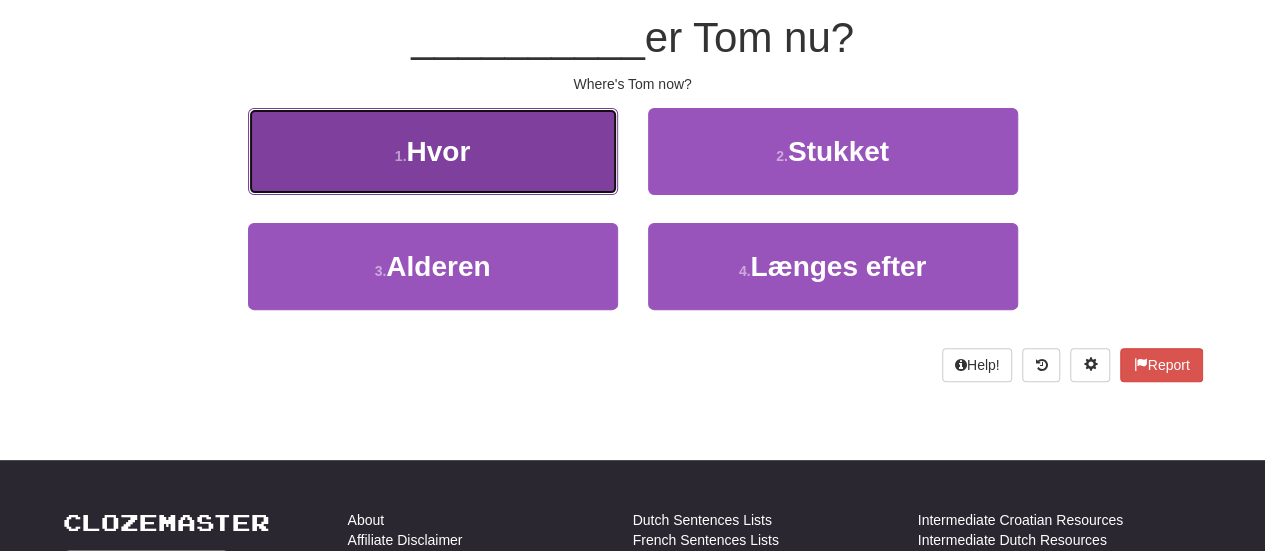 click on "1 .  Hvor" at bounding box center [433, 151] 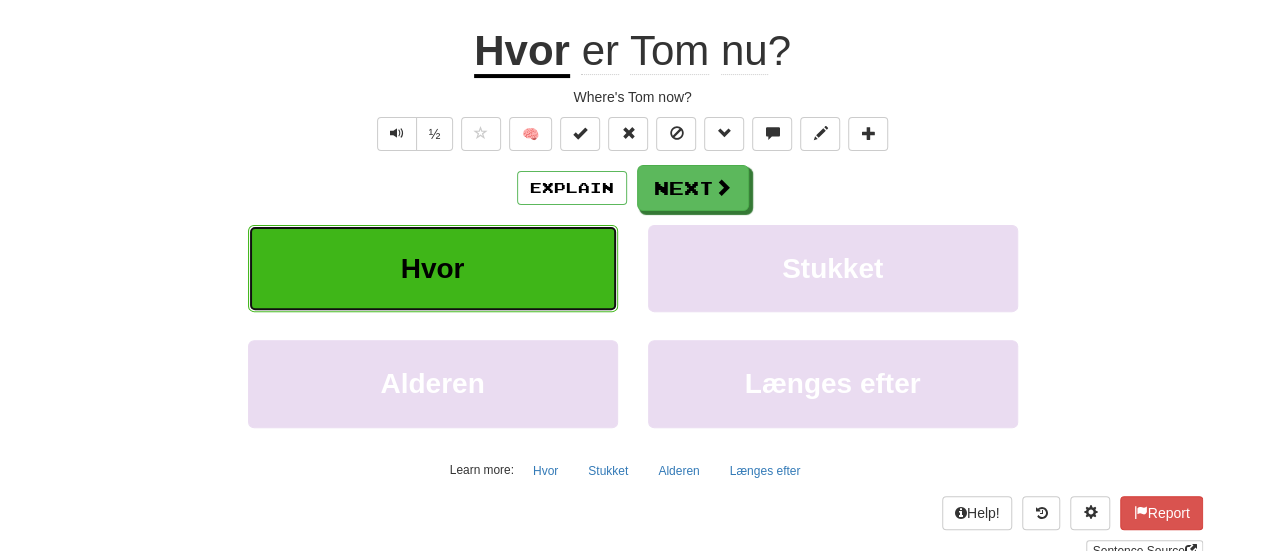 scroll, scrollTop: 200, scrollLeft: 0, axis: vertical 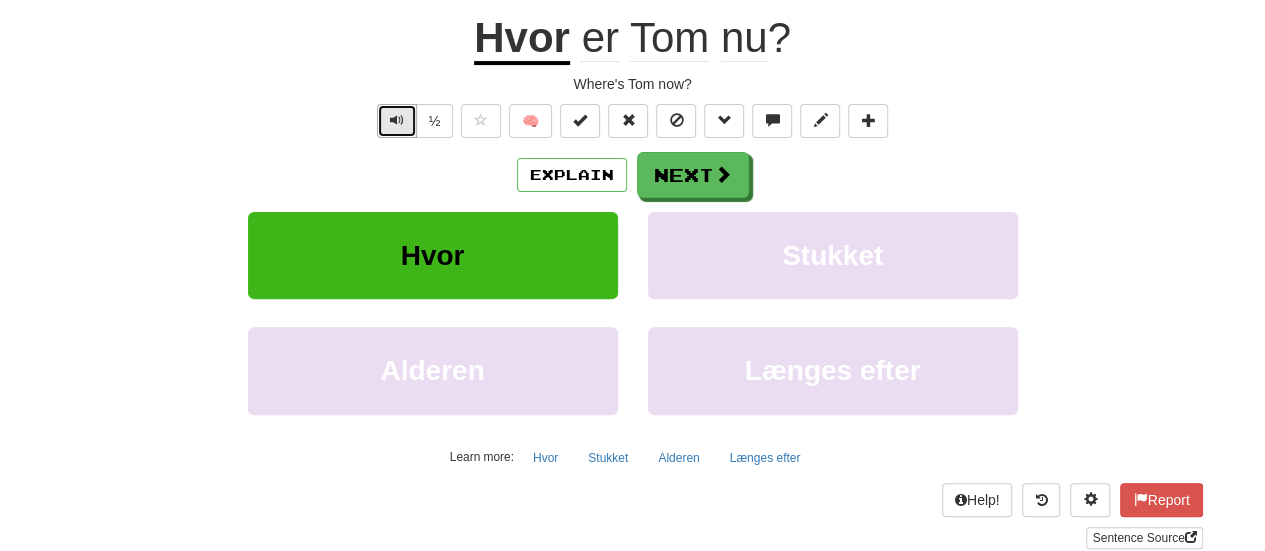 click at bounding box center [397, 120] 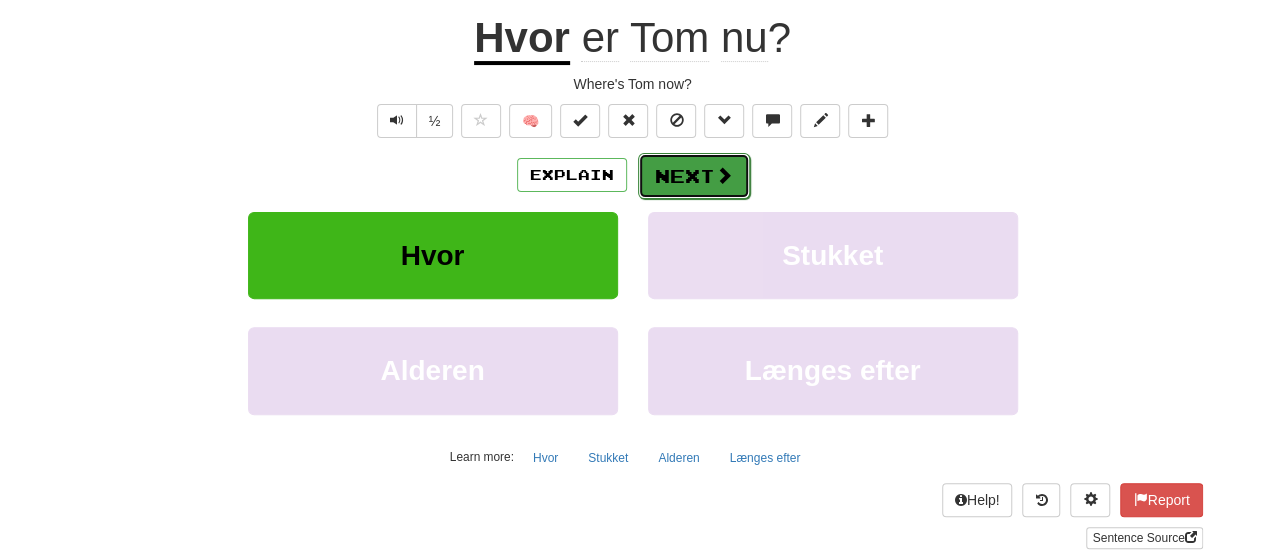 click at bounding box center [724, 175] 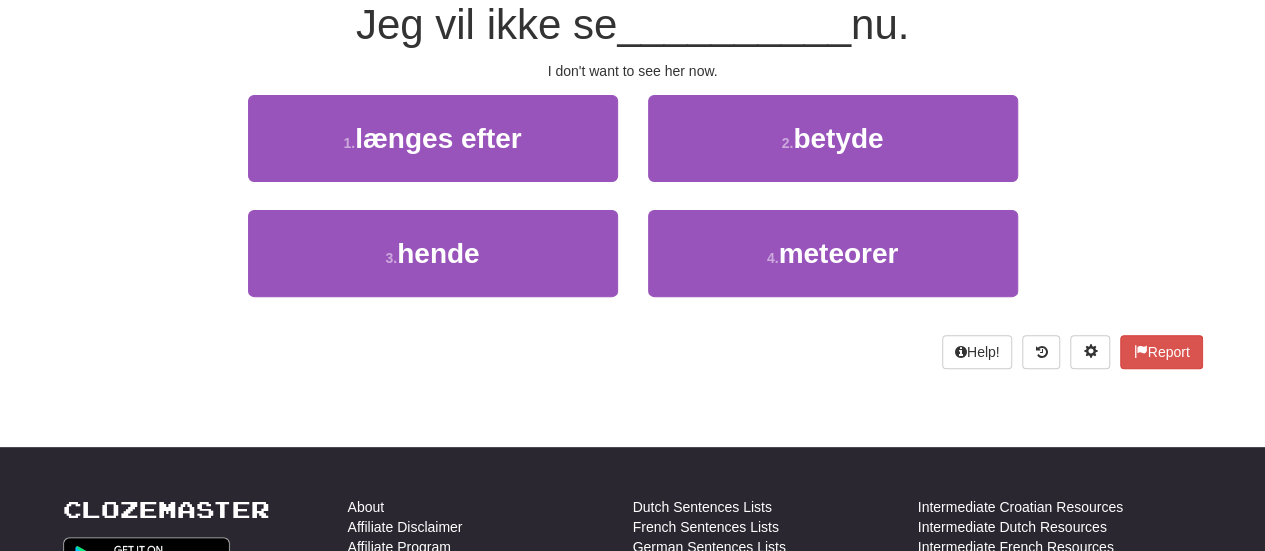 scroll, scrollTop: 187, scrollLeft: 0, axis: vertical 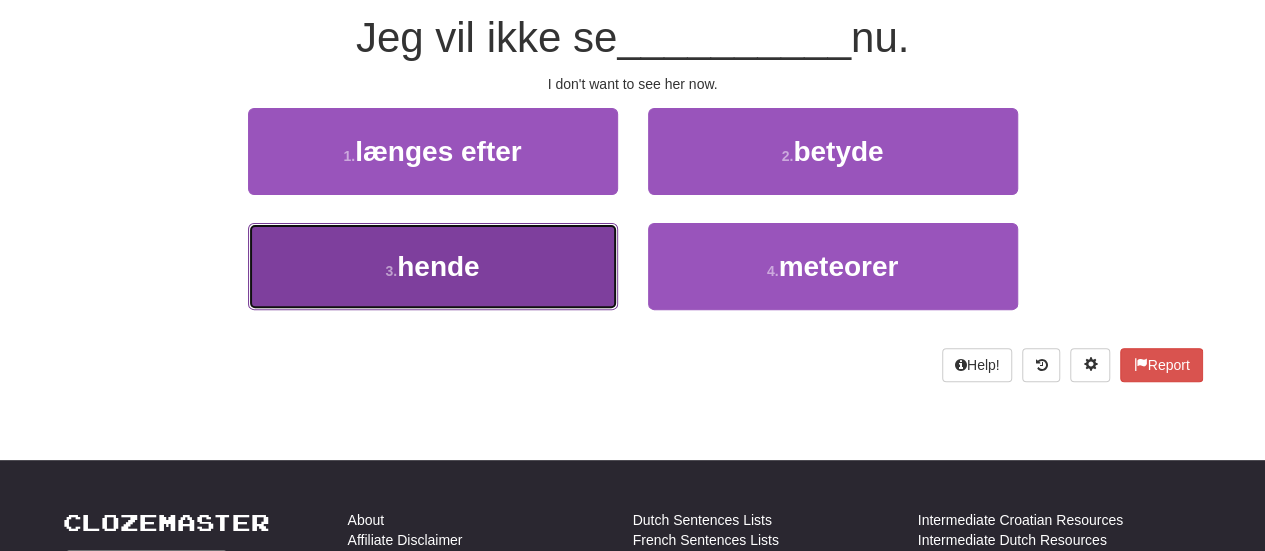 click on "3 .  hende" at bounding box center (433, 266) 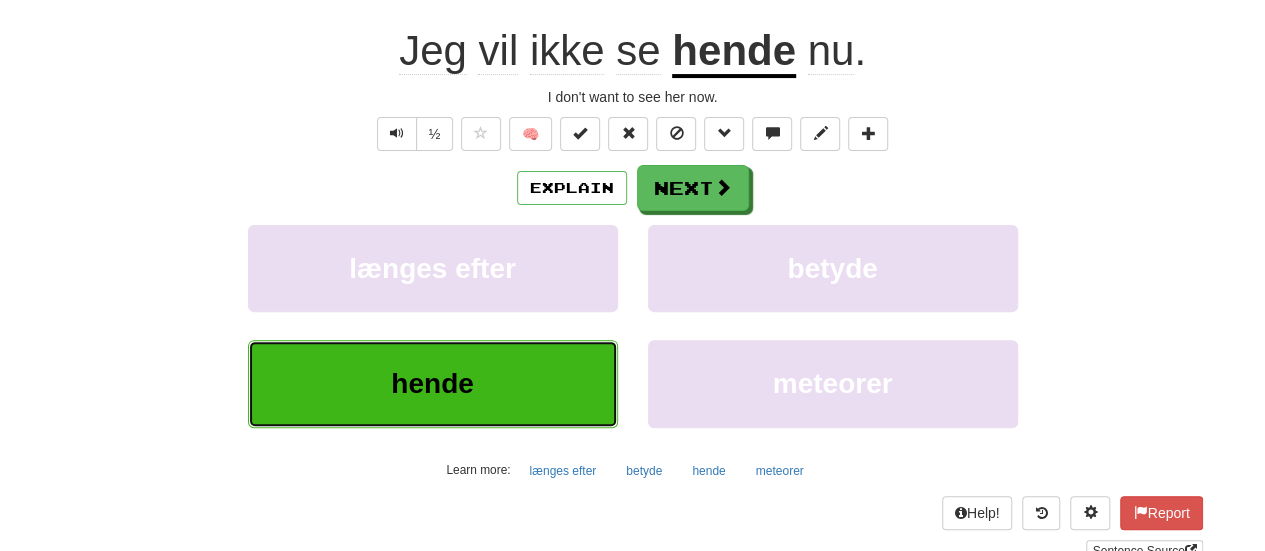 scroll, scrollTop: 200, scrollLeft: 0, axis: vertical 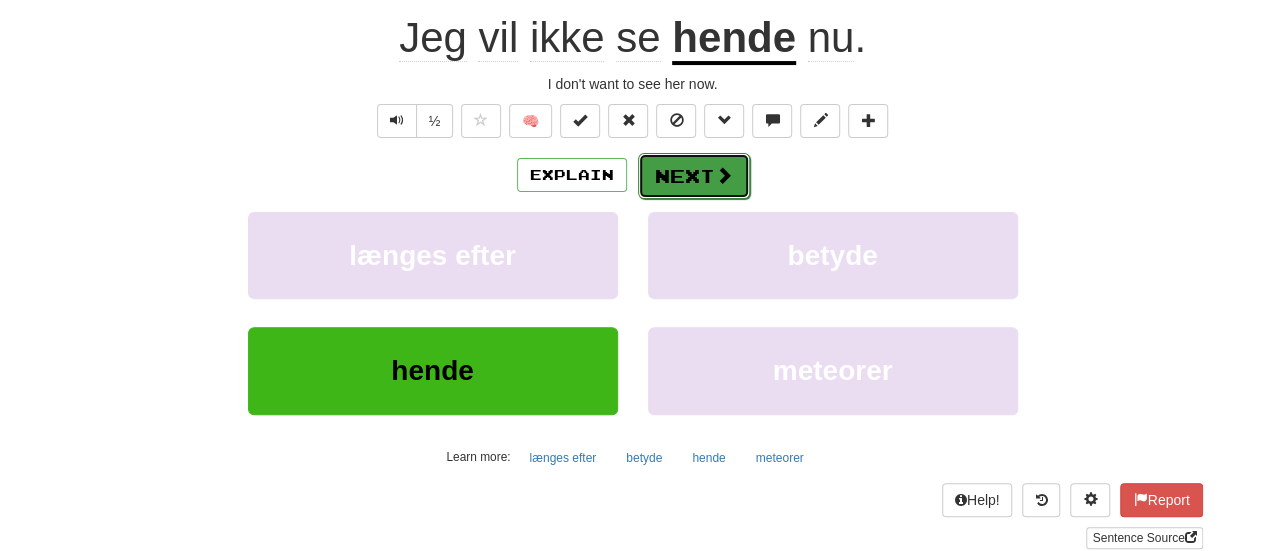 click on "Next" at bounding box center (694, 176) 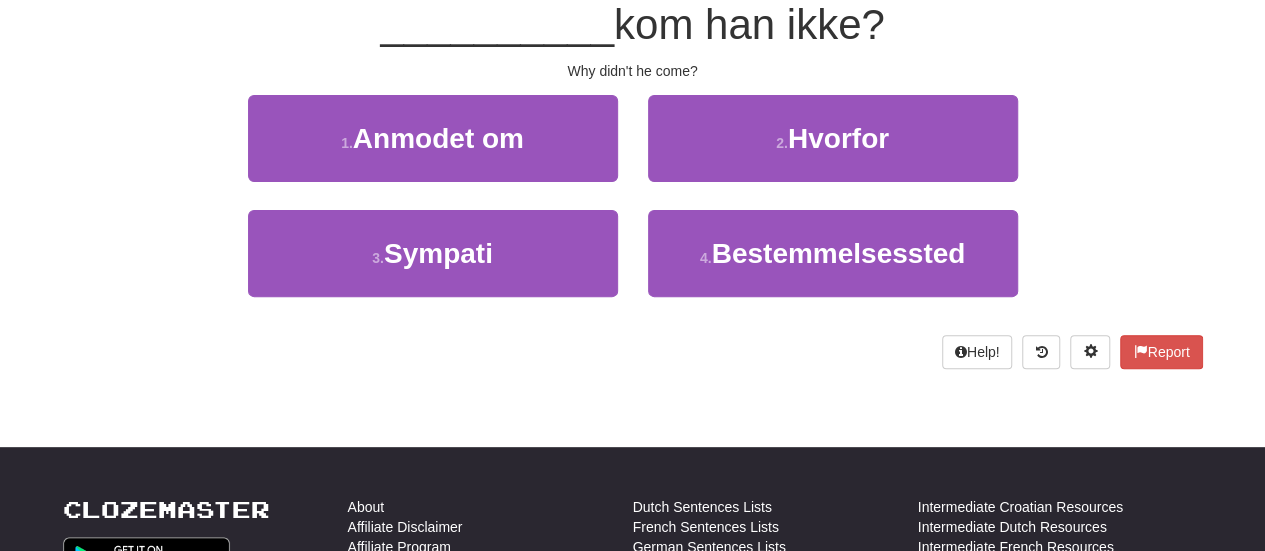 scroll, scrollTop: 187, scrollLeft: 0, axis: vertical 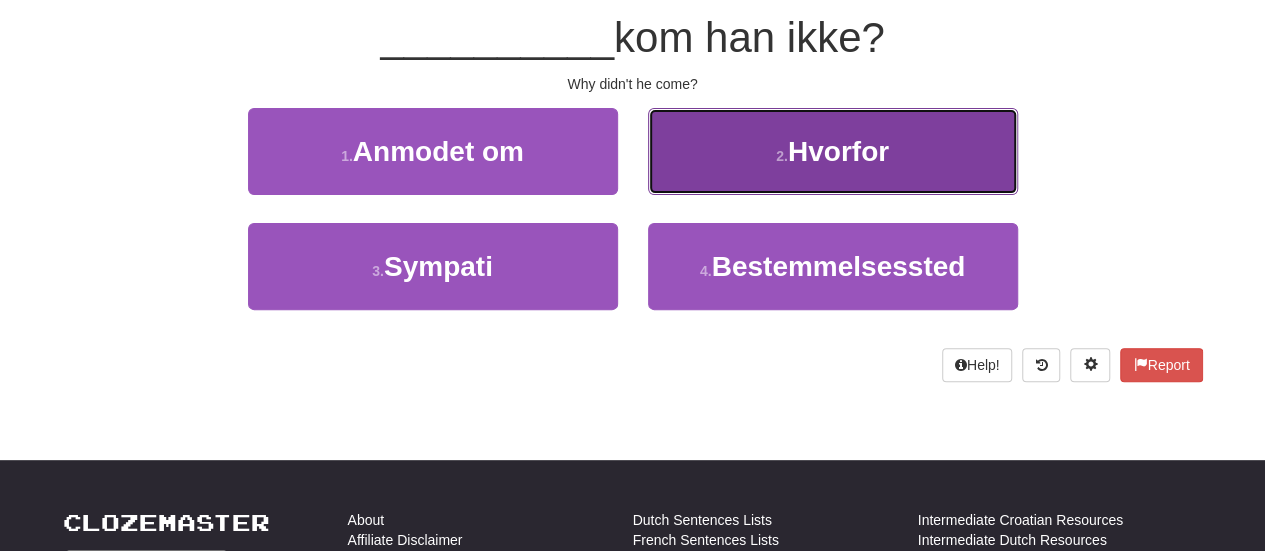 click on "2 .  Hvorfor" at bounding box center (833, 151) 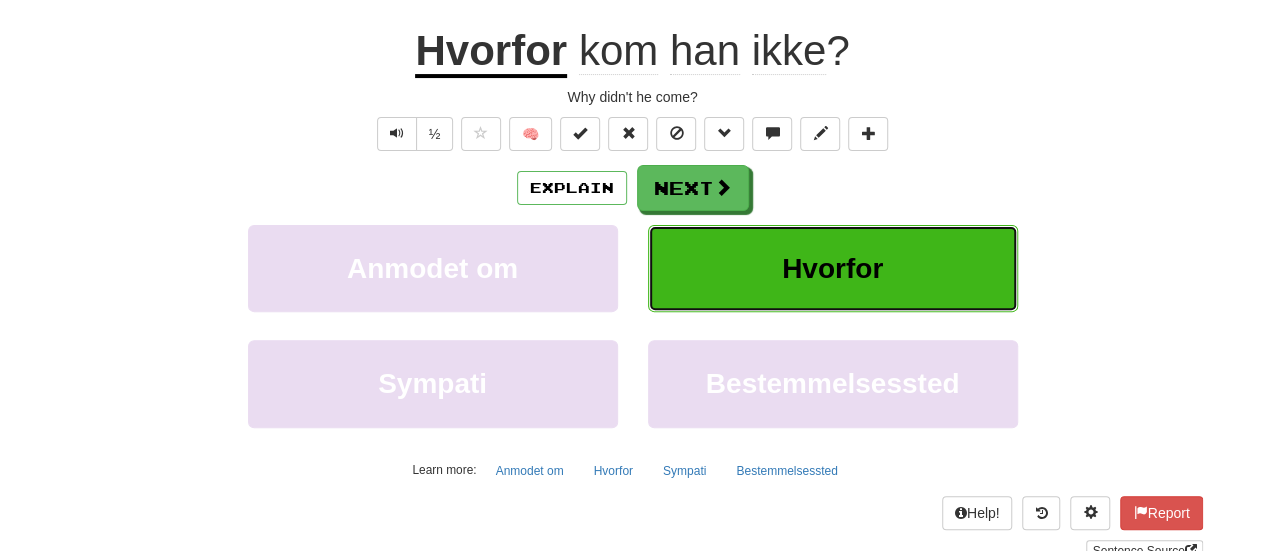 scroll, scrollTop: 200, scrollLeft: 0, axis: vertical 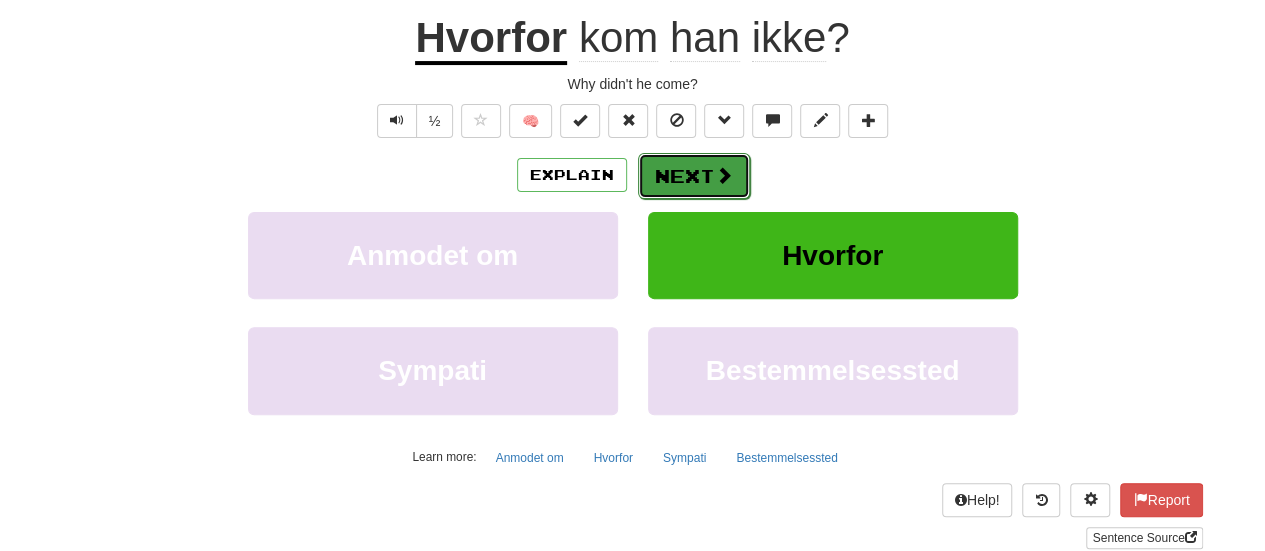 click on "Next" at bounding box center (694, 176) 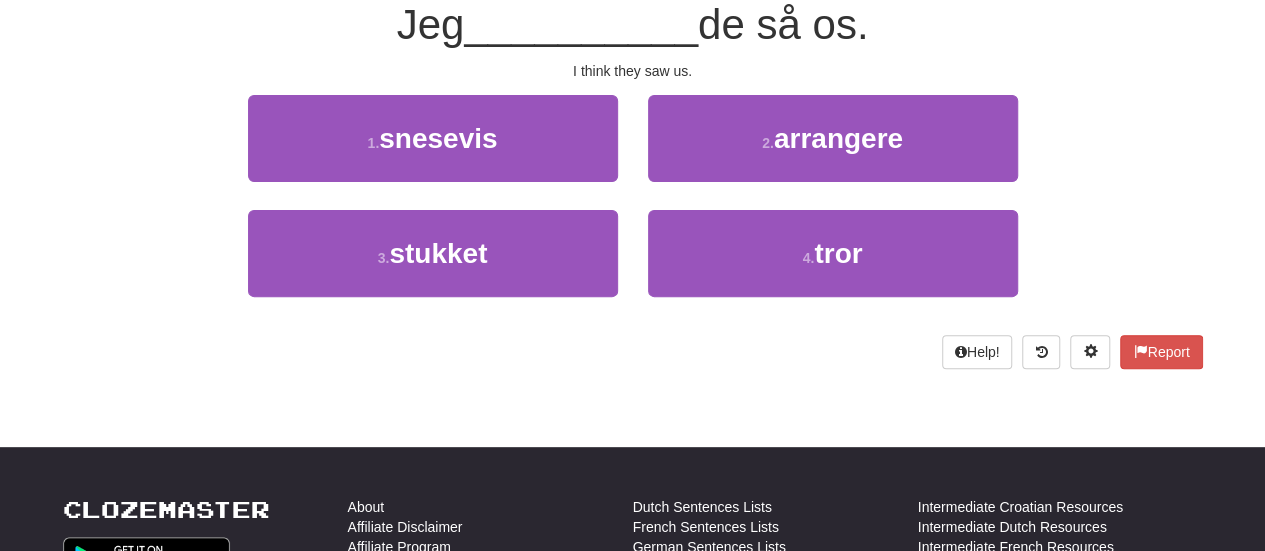 scroll, scrollTop: 187, scrollLeft: 0, axis: vertical 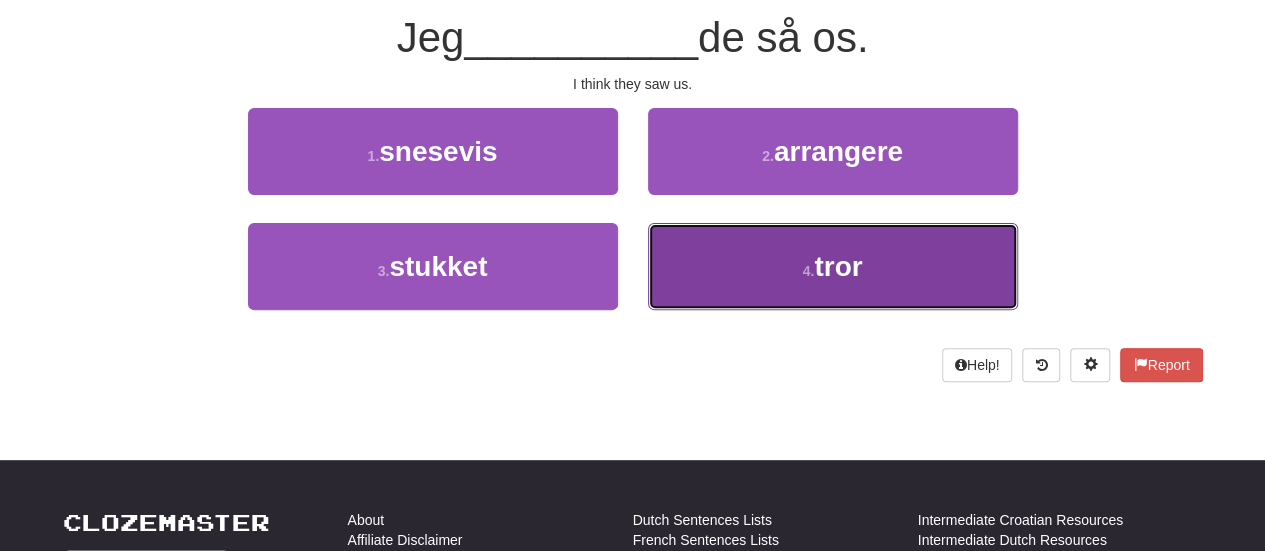 click on "4 .  tror" at bounding box center [833, 266] 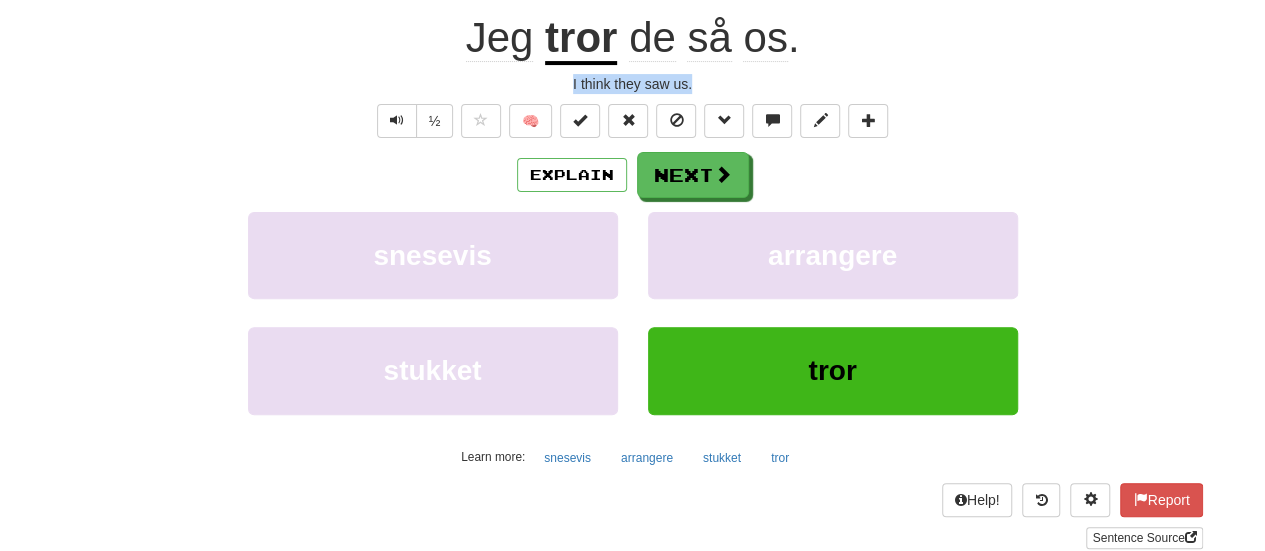 drag, startPoint x: 710, startPoint y: 89, endPoint x: 571, endPoint y: 84, distance: 139.0899 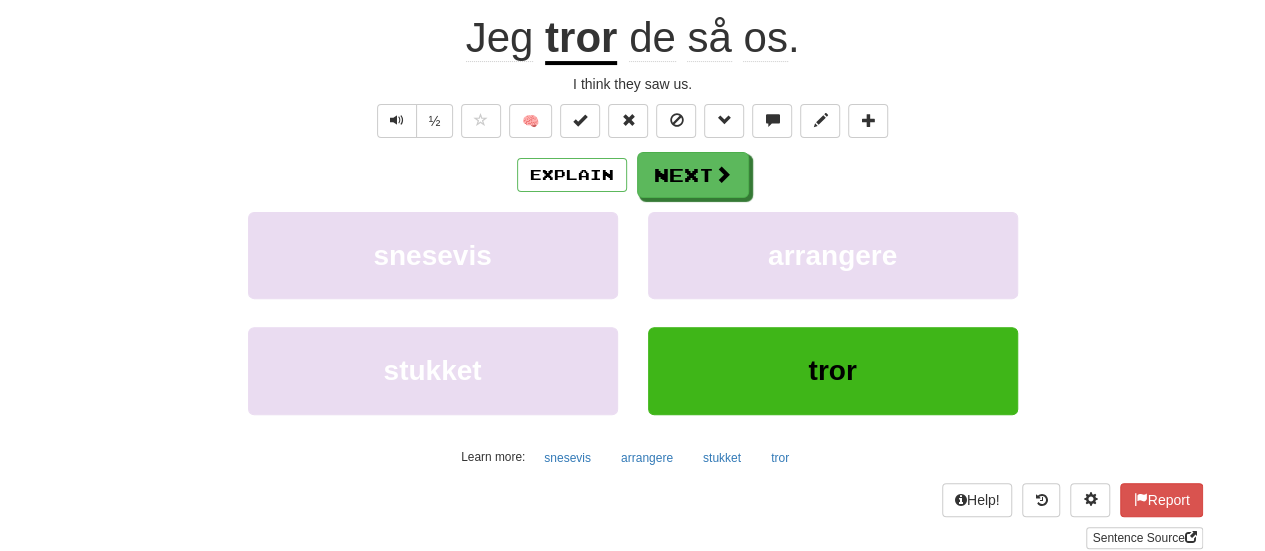 click at bounding box center [200, 1287] 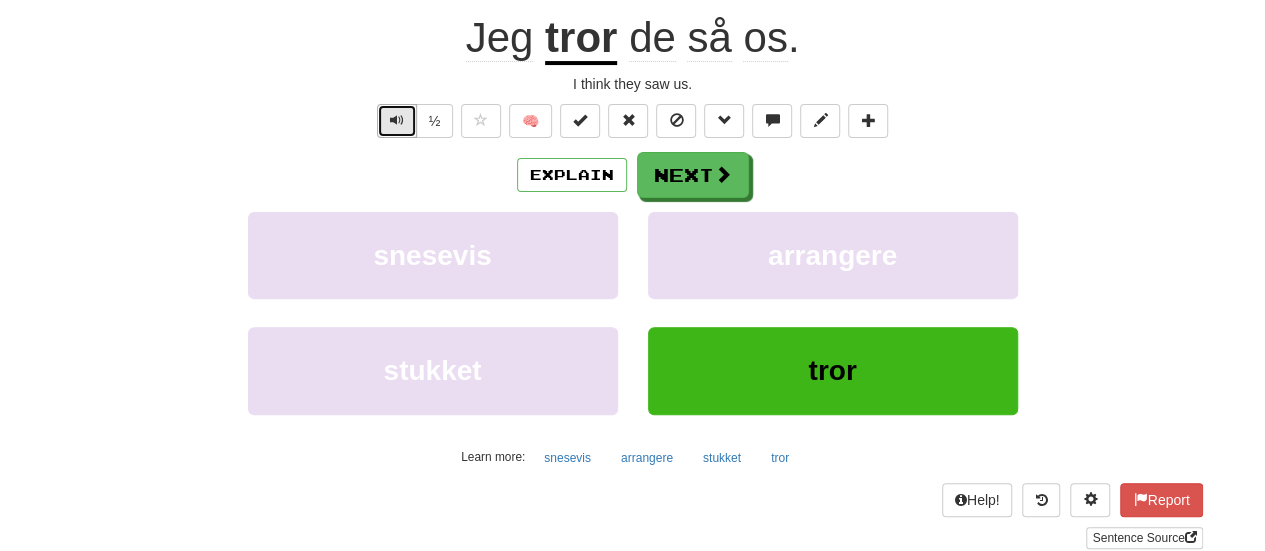click at bounding box center [397, 121] 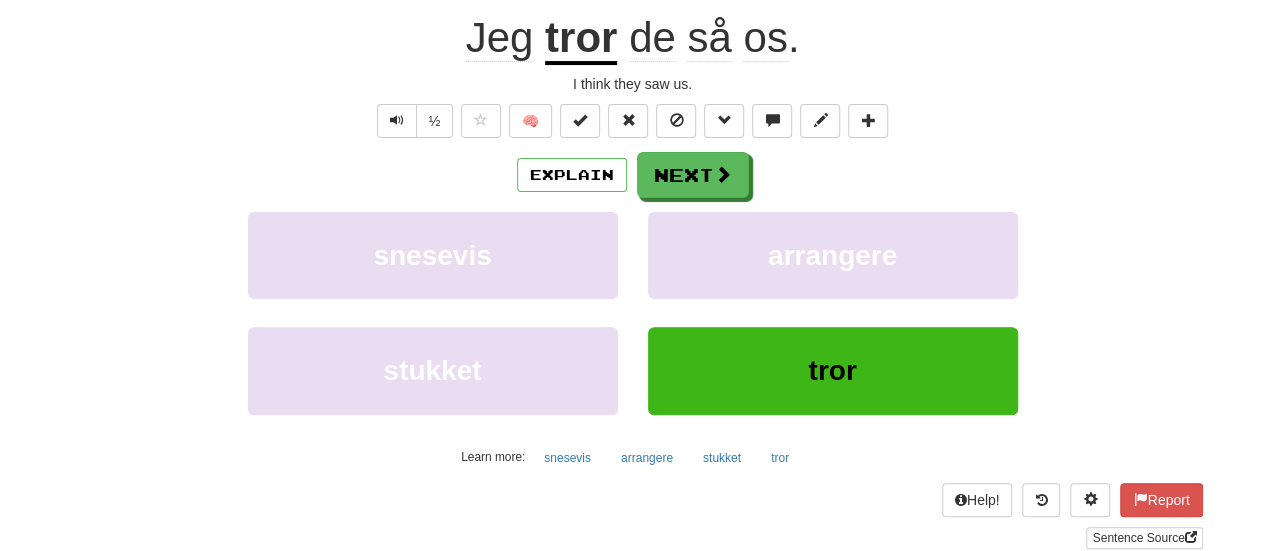 click on "tror" at bounding box center (581, 39) 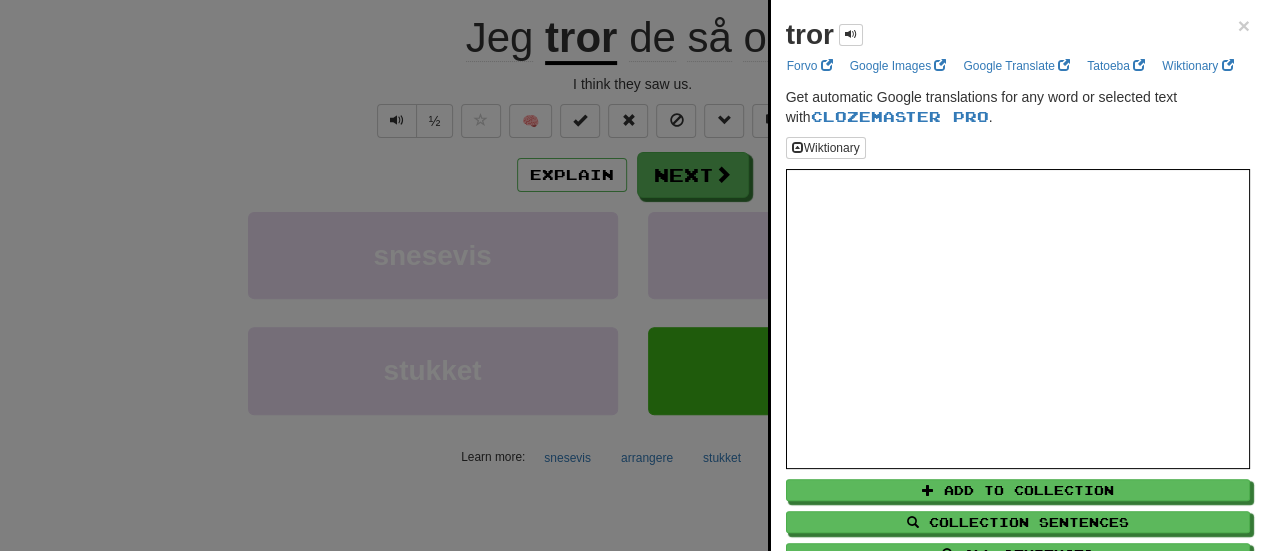 click at bounding box center [632, 275] 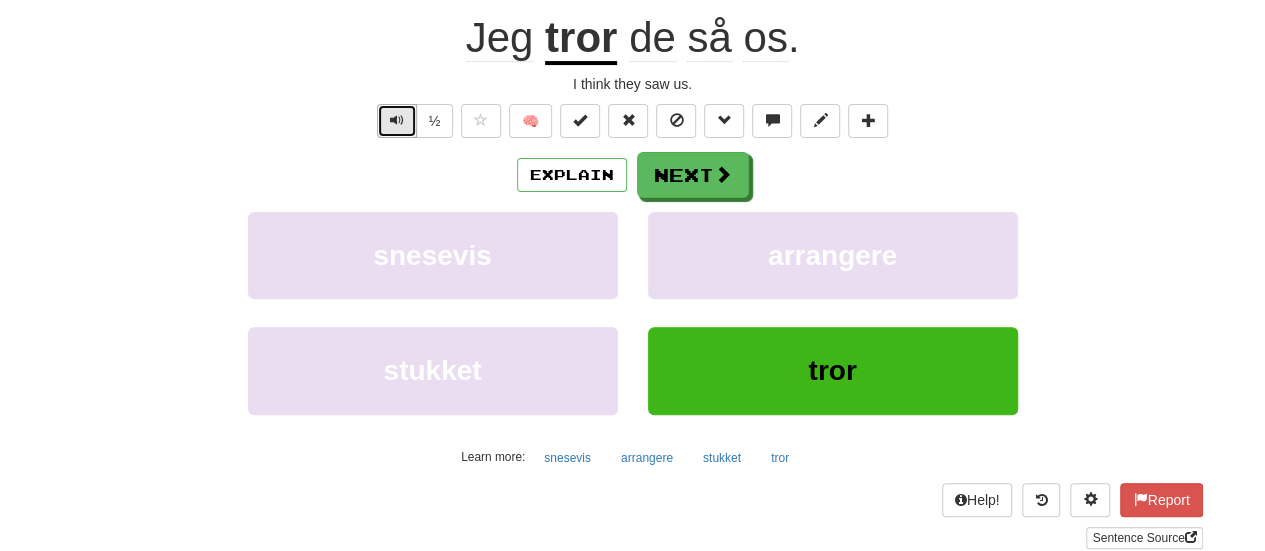 click at bounding box center (397, 121) 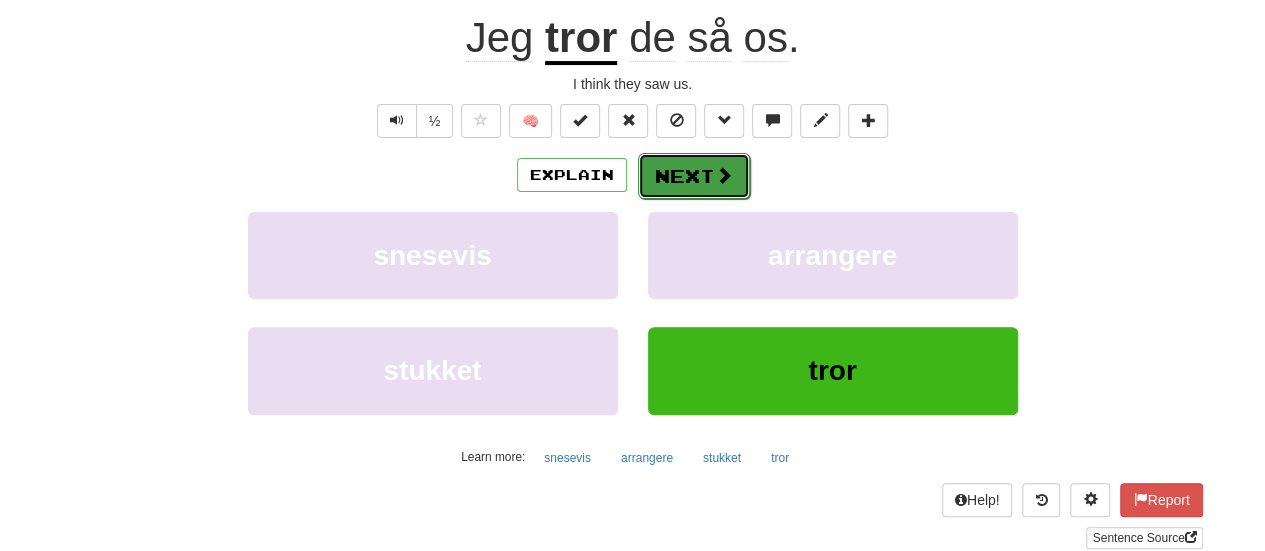 click on "Next" at bounding box center [694, 176] 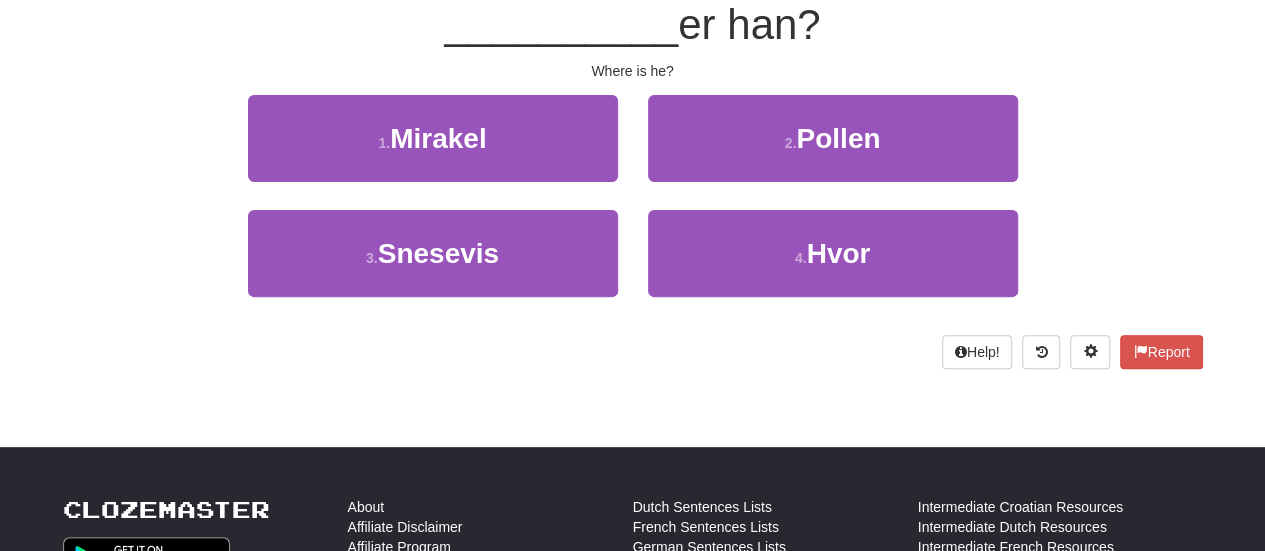 scroll, scrollTop: 187, scrollLeft: 0, axis: vertical 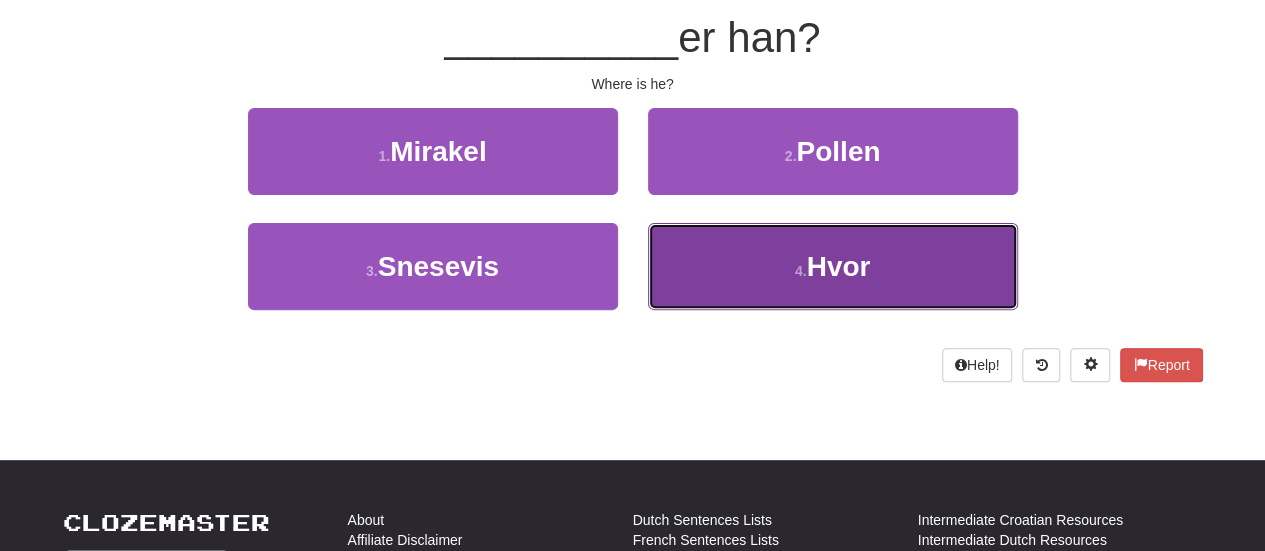click on "Hvor" at bounding box center [838, 266] 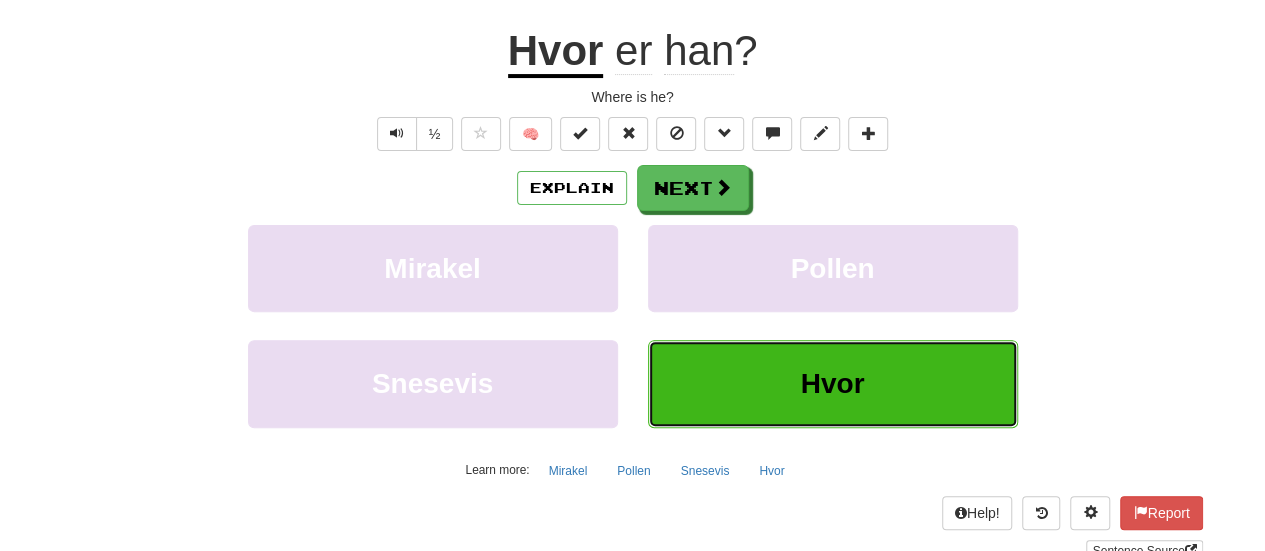 scroll, scrollTop: 200, scrollLeft: 0, axis: vertical 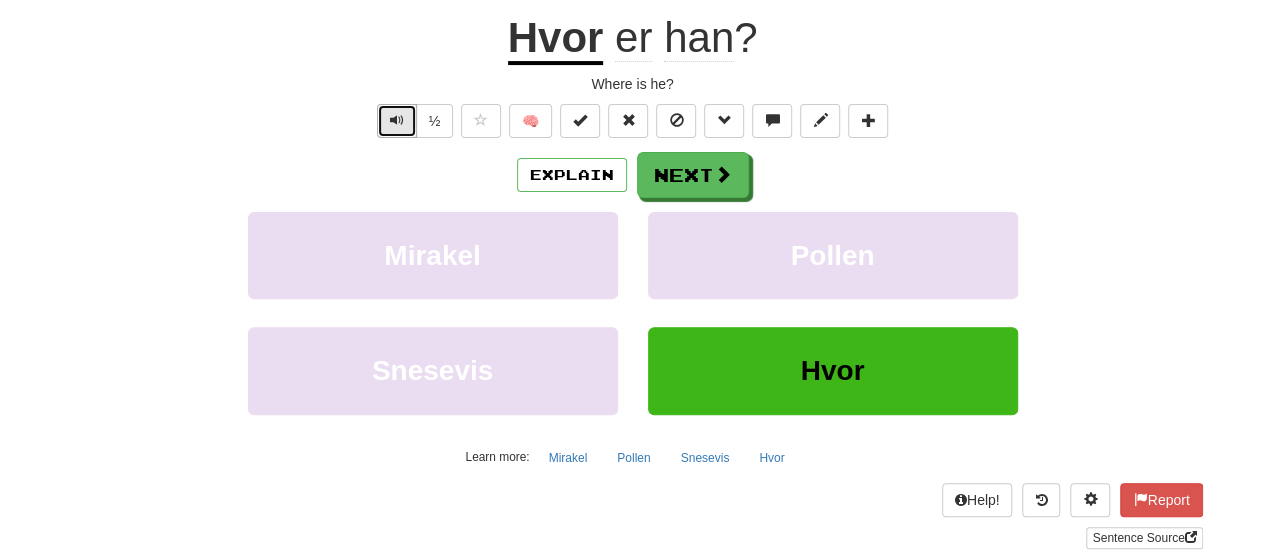 click at bounding box center (397, 120) 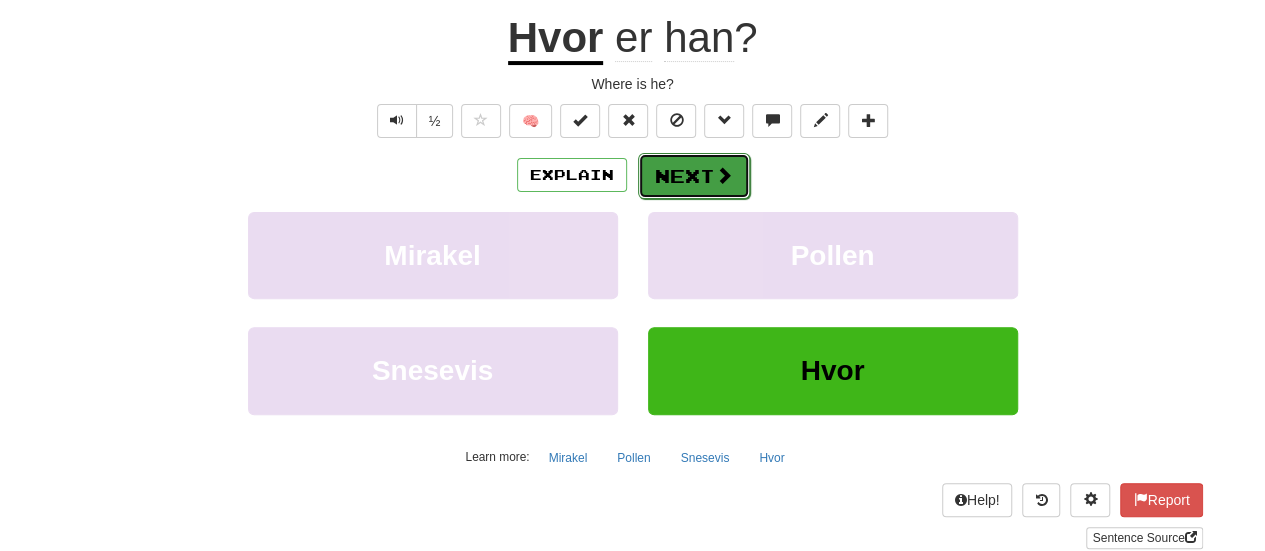 click on "Next" at bounding box center [694, 176] 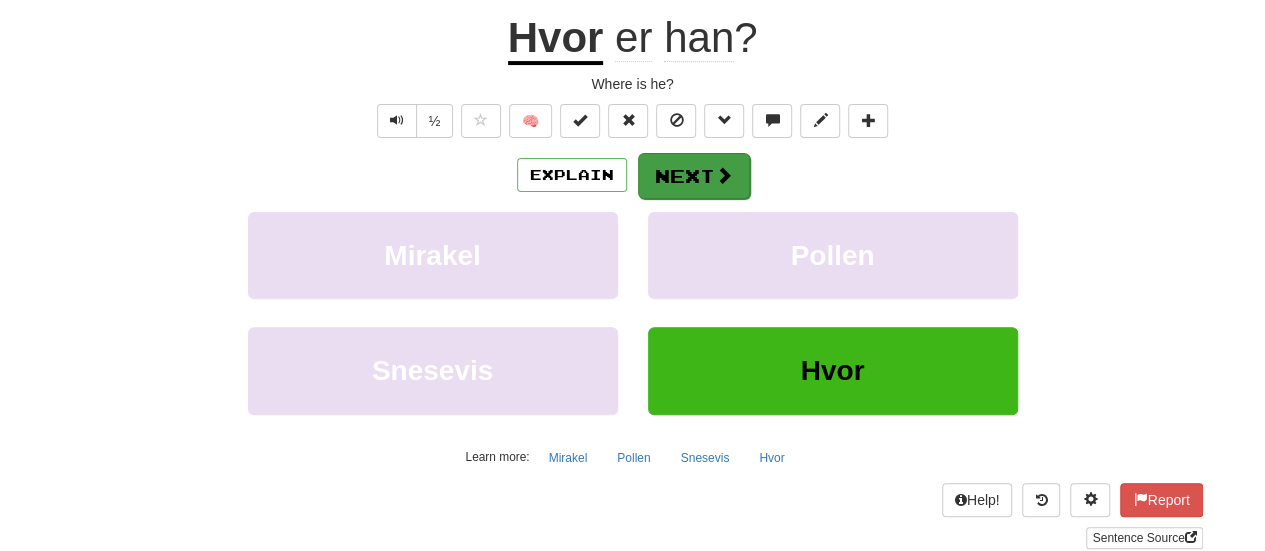scroll, scrollTop: 187, scrollLeft: 0, axis: vertical 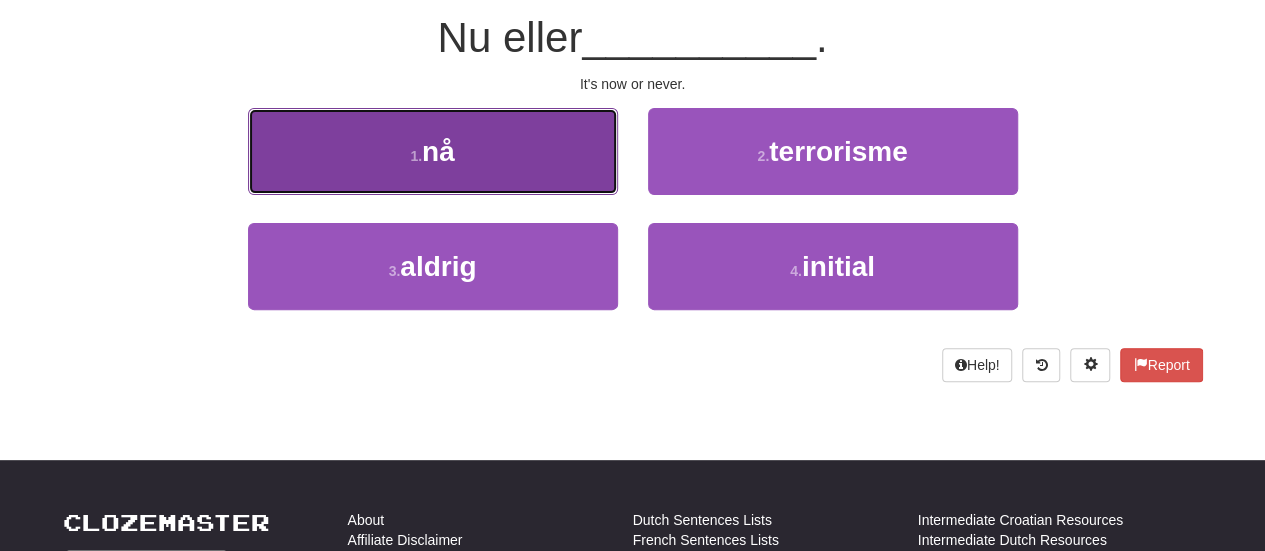 click on "1 .  nå" at bounding box center [433, 151] 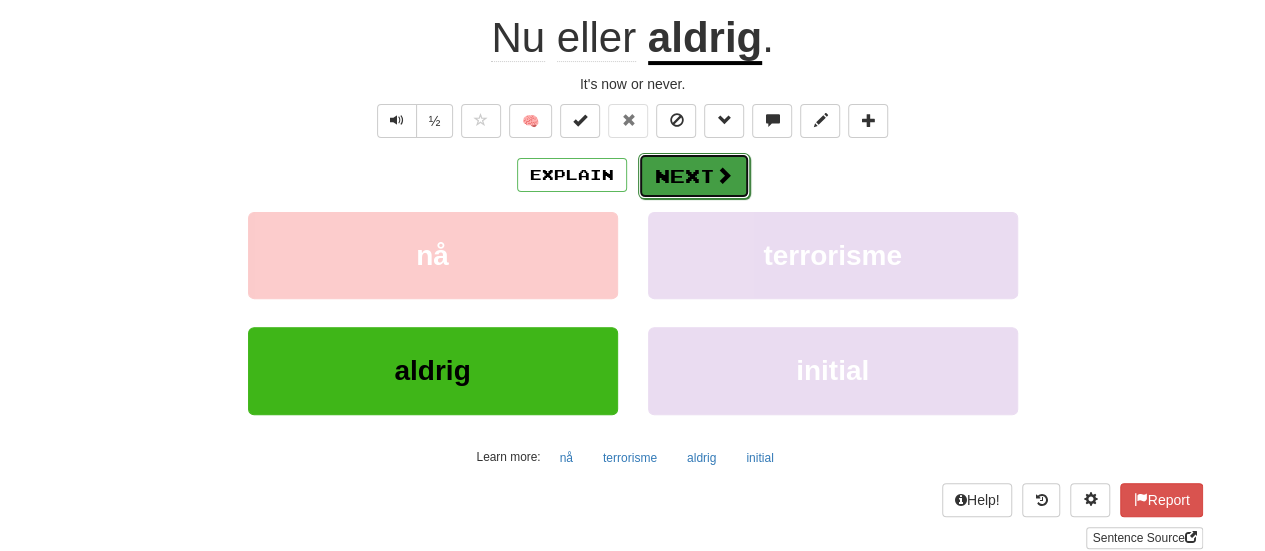 click on "Next" at bounding box center (694, 176) 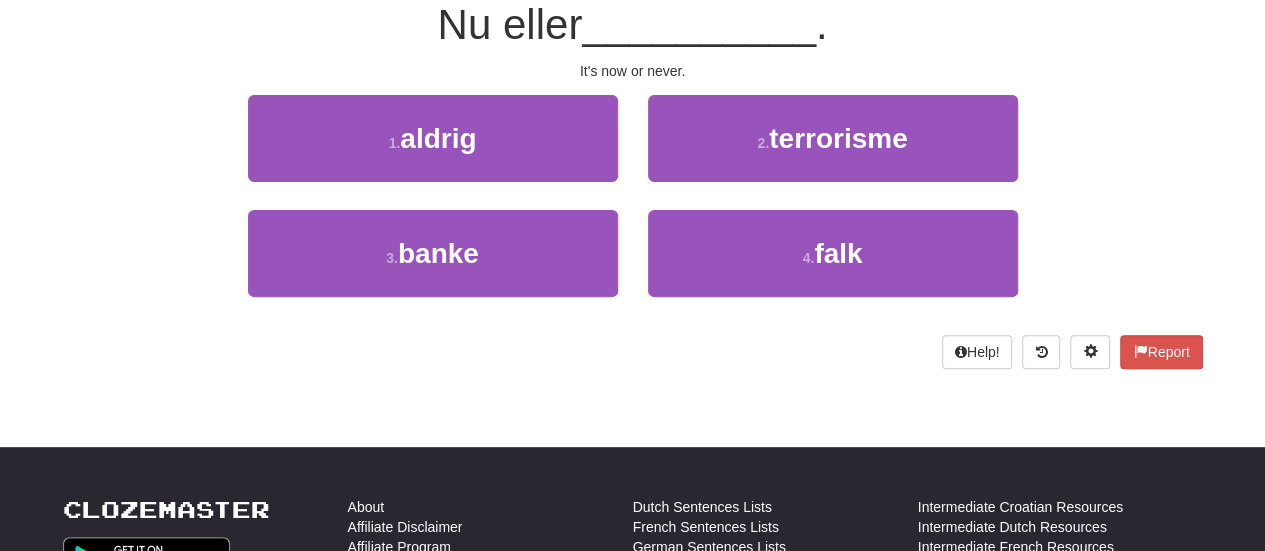 scroll, scrollTop: 187, scrollLeft: 0, axis: vertical 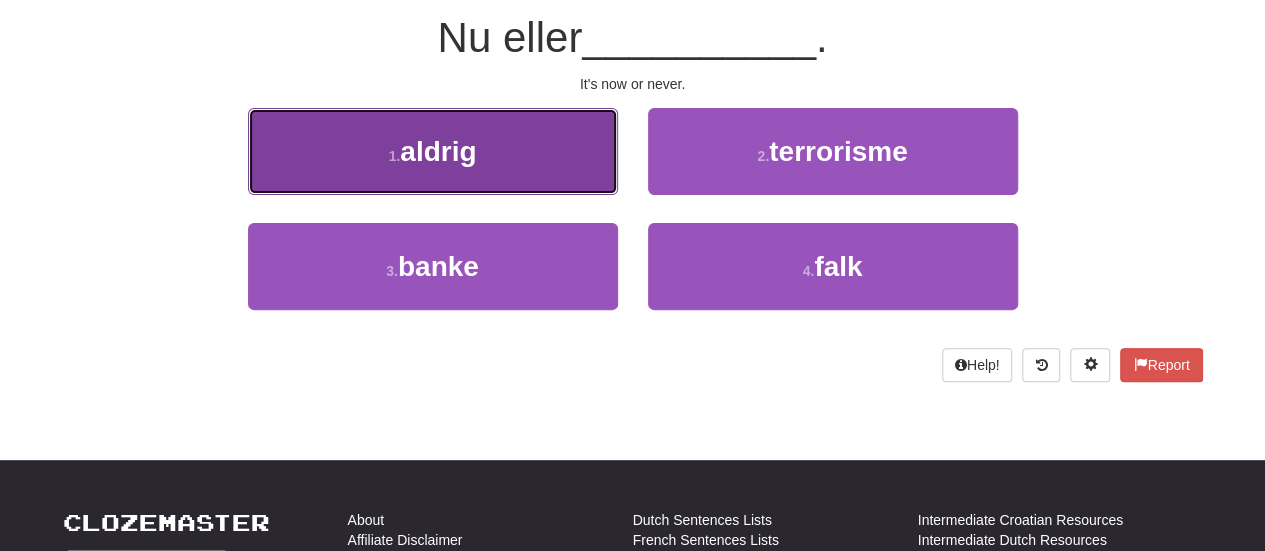click on "1 .  aldrig" at bounding box center (433, 151) 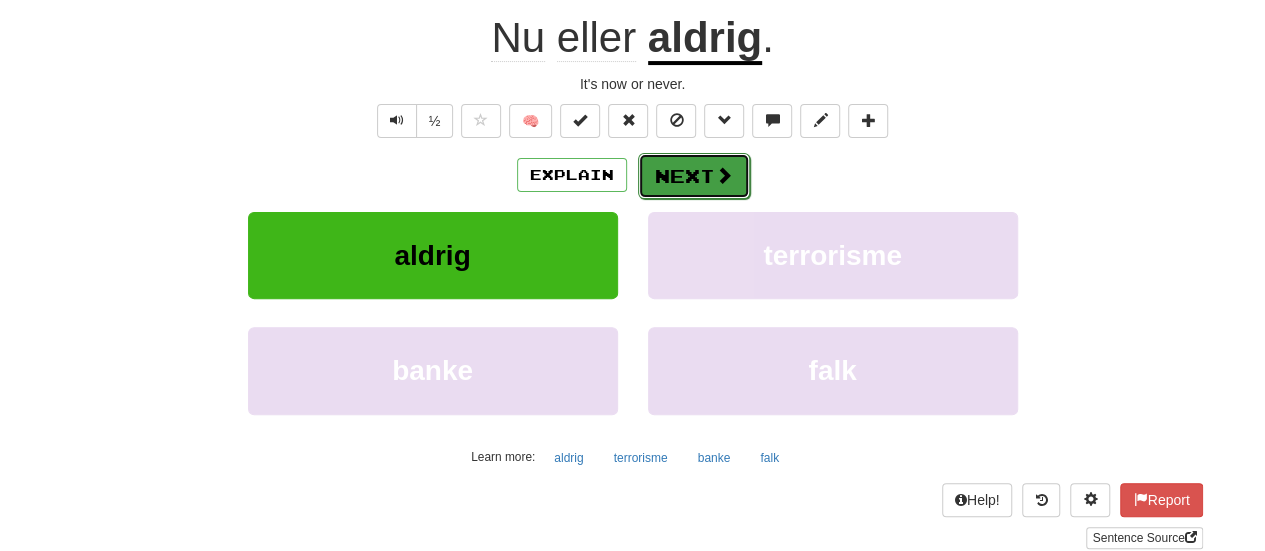 click on "Next" at bounding box center (694, 176) 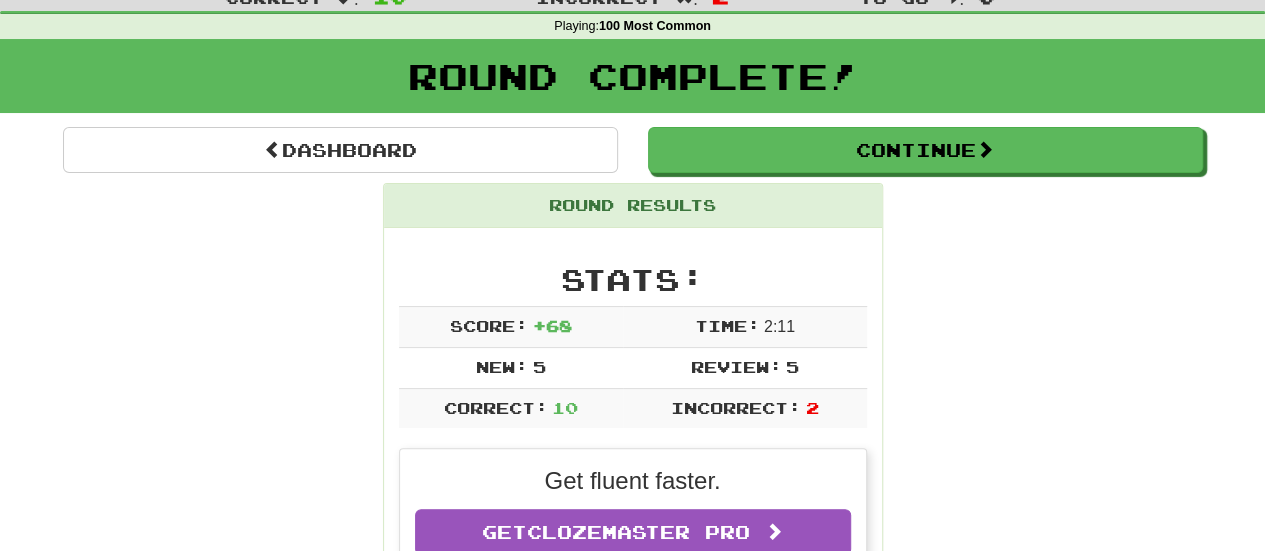 scroll, scrollTop: 0, scrollLeft: 0, axis: both 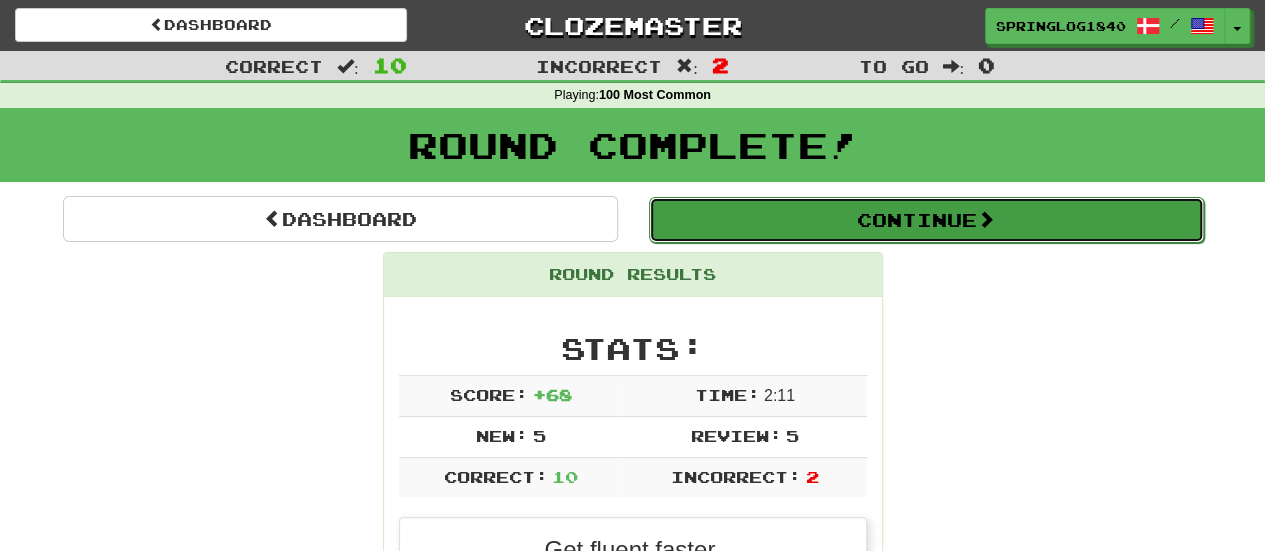 click on "Continue" at bounding box center (926, 220) 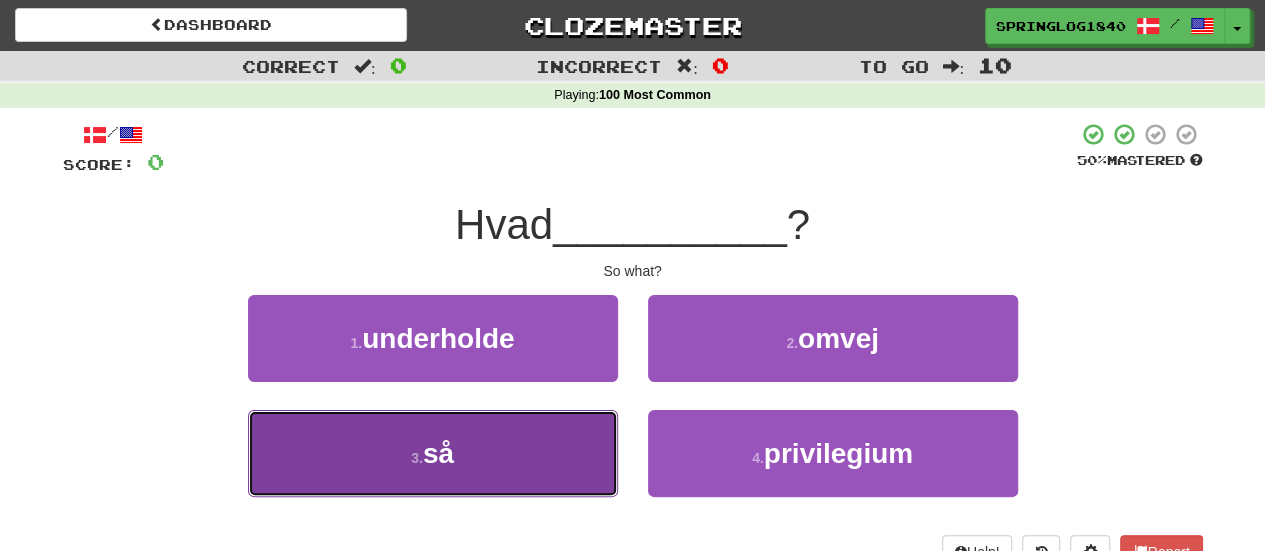 click on "3 .  så" at bounding box center [433, 453] 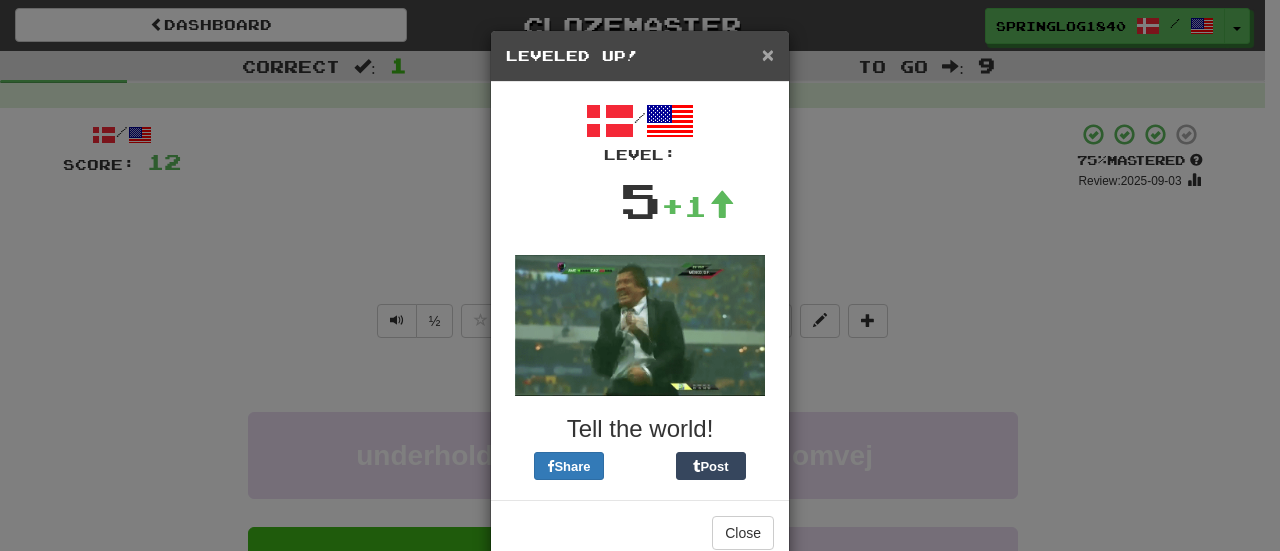 click on "×" at bounding box center (768, 54) 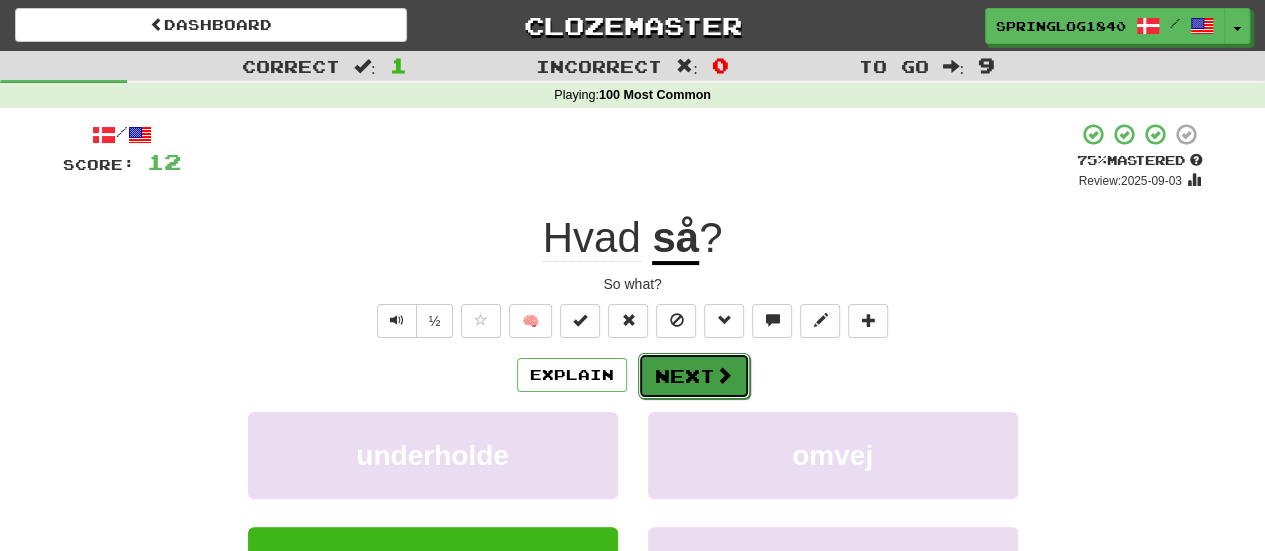click on "Next" at bounding box center (694, 376) 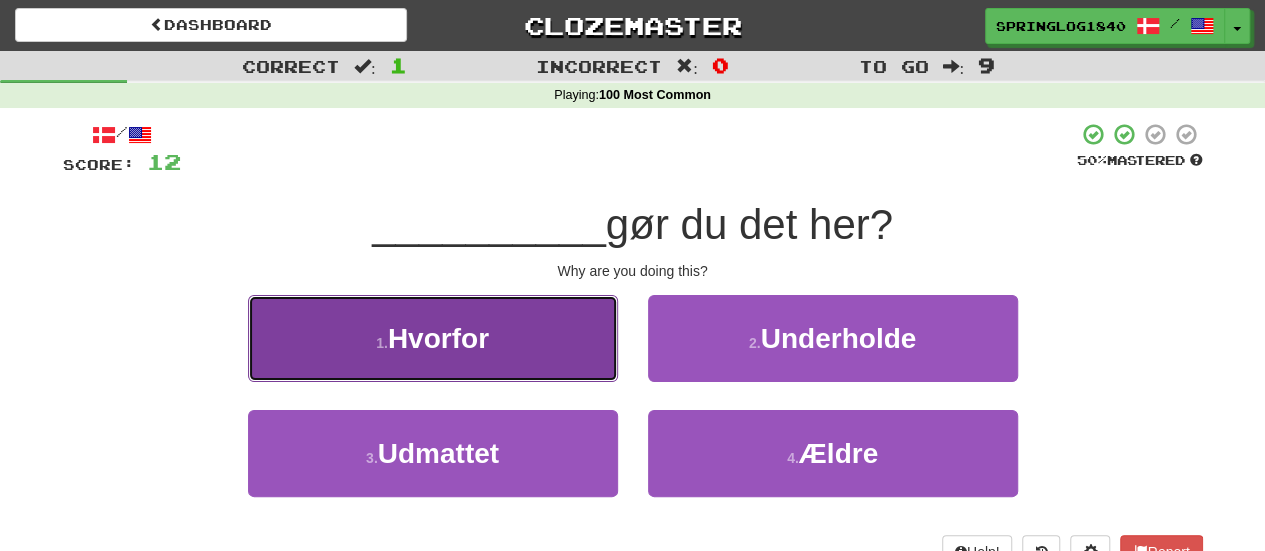 click on "1 .  Hvorfor" at bounding box center (433, 338) 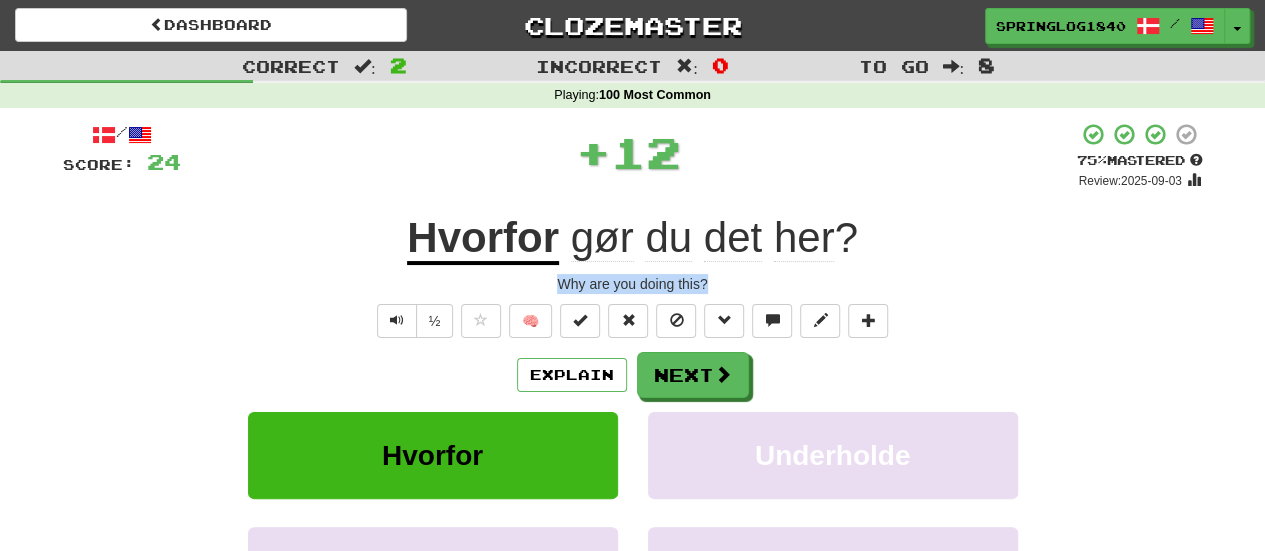 drag, startPoint x: 622, startPoint y: 279, endPoint x: 723, endPoint y: 278, distance: 101.00495 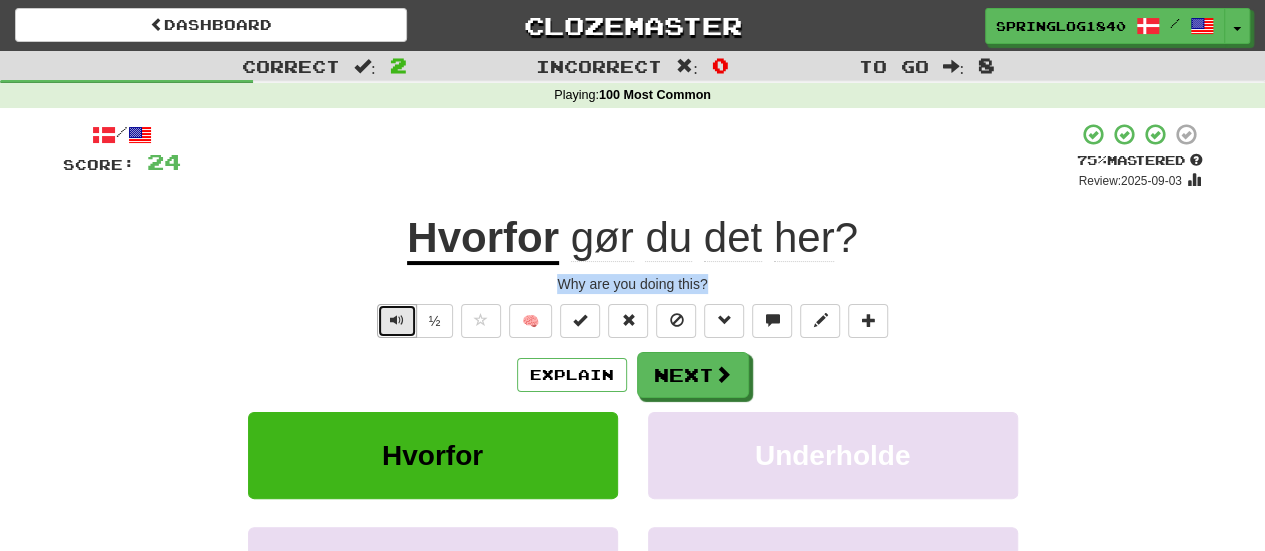 click at bounding box center [397, 321] 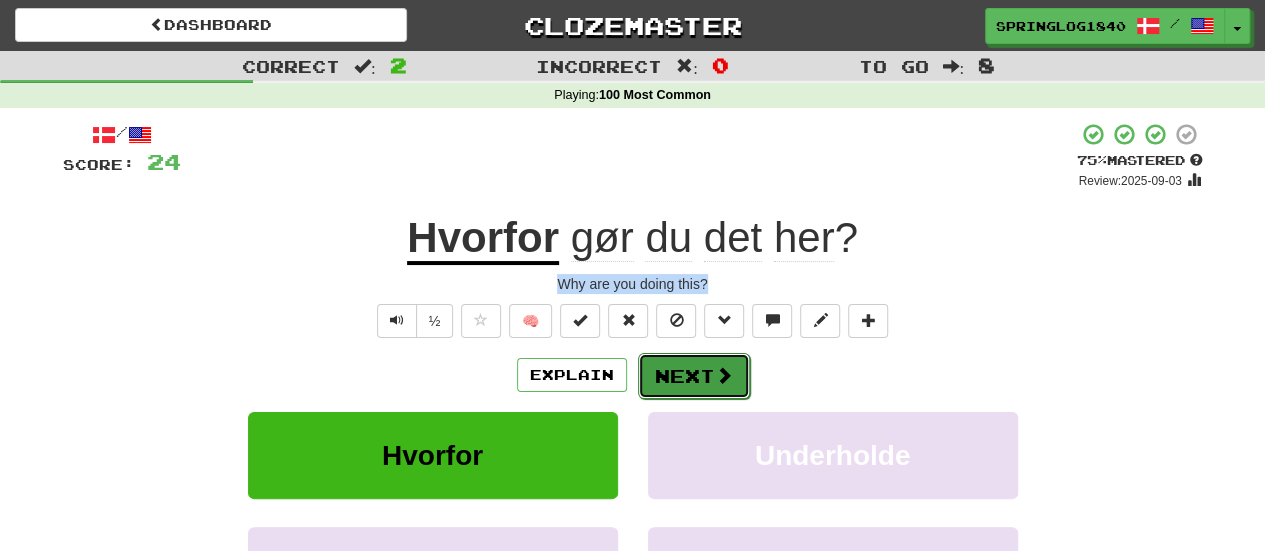 click at bounding box center (724, 375) 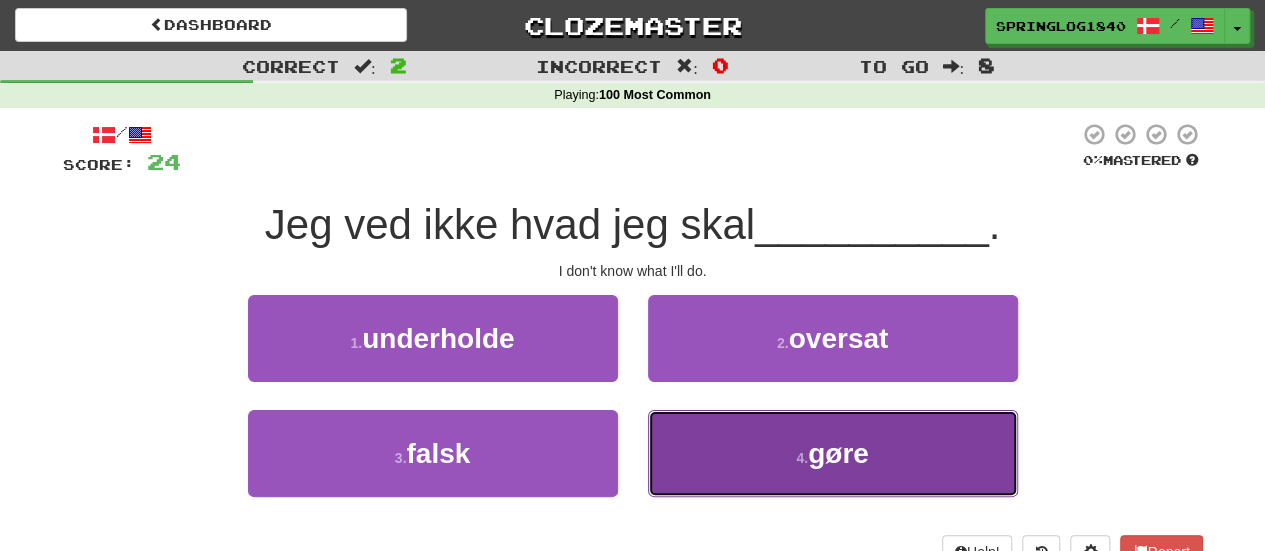 click on "4 .  gøre" at bounding box center (833, 453) 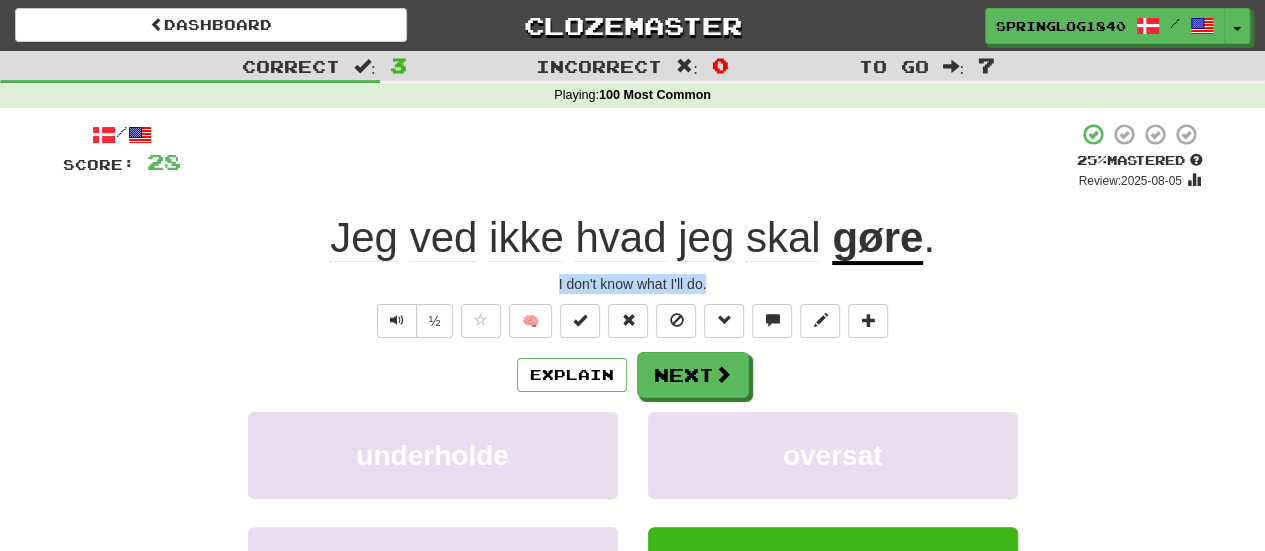 drag, startPoint x: 722, startPoint y: 277, endPoint x: 552, endPoint y: 275, distance: 170.01176 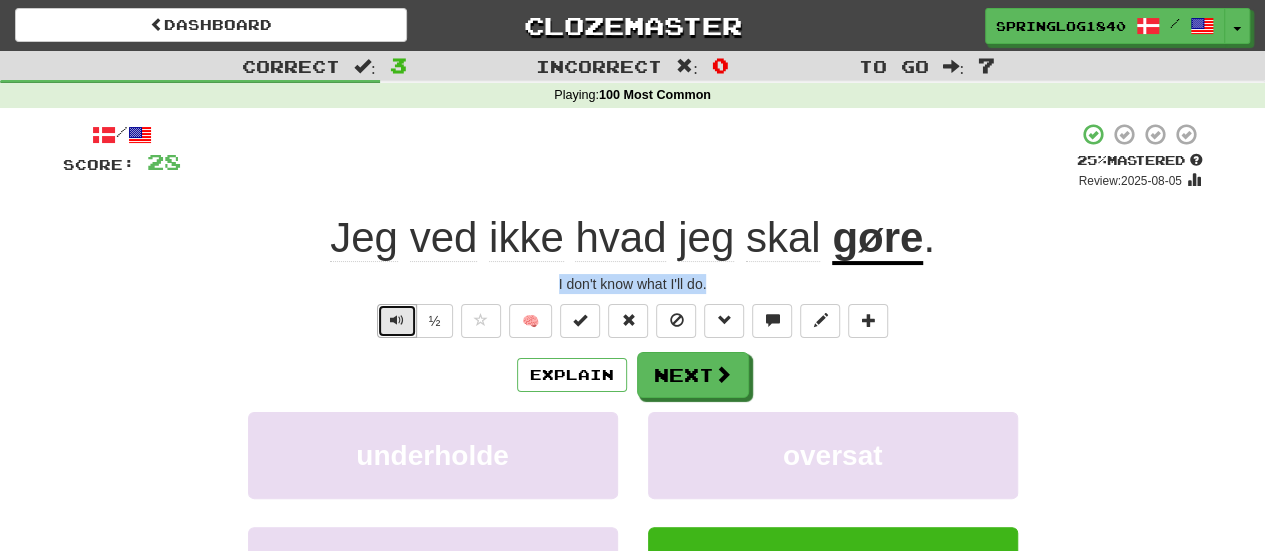 click at bounding box center [397, 320] 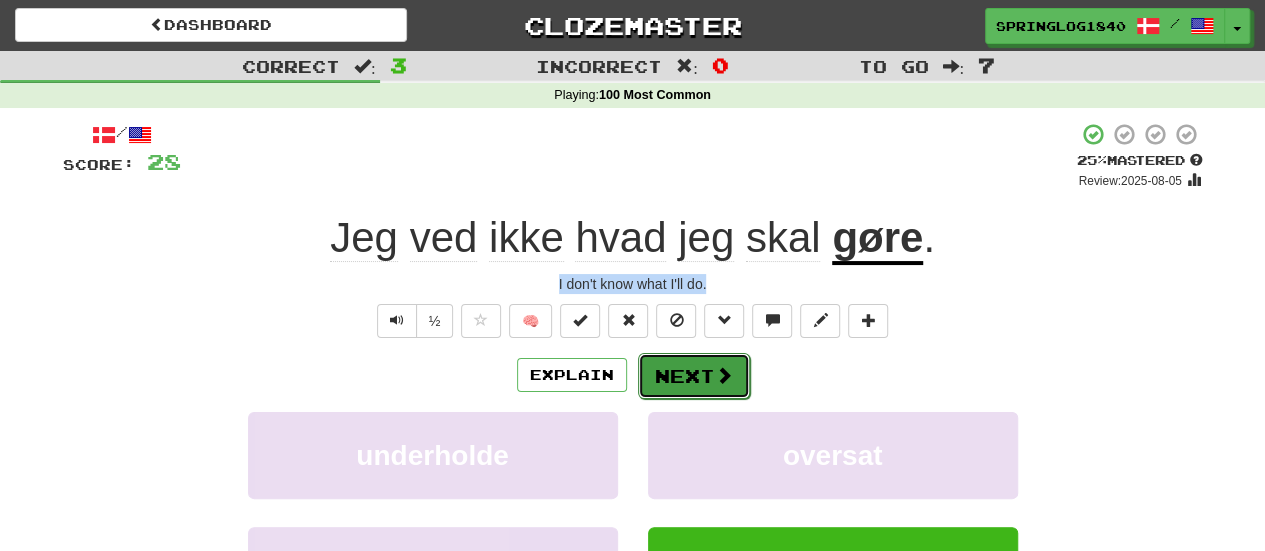 click on "Next" at bounding box center [694, 376] 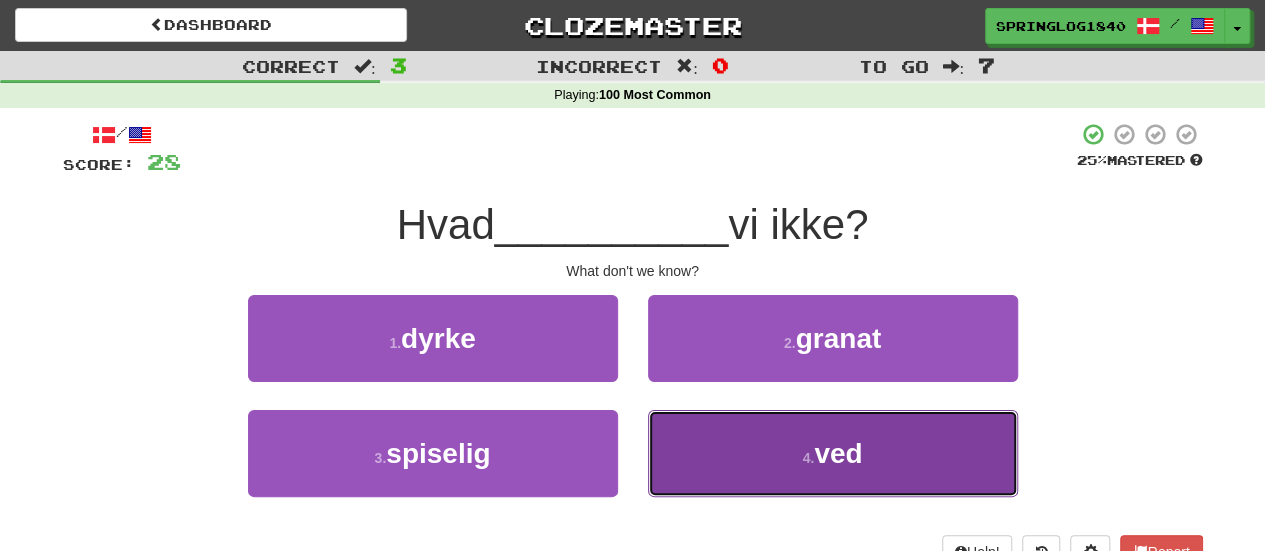 click on "4 .  ved" at bounding box center (833, 453) 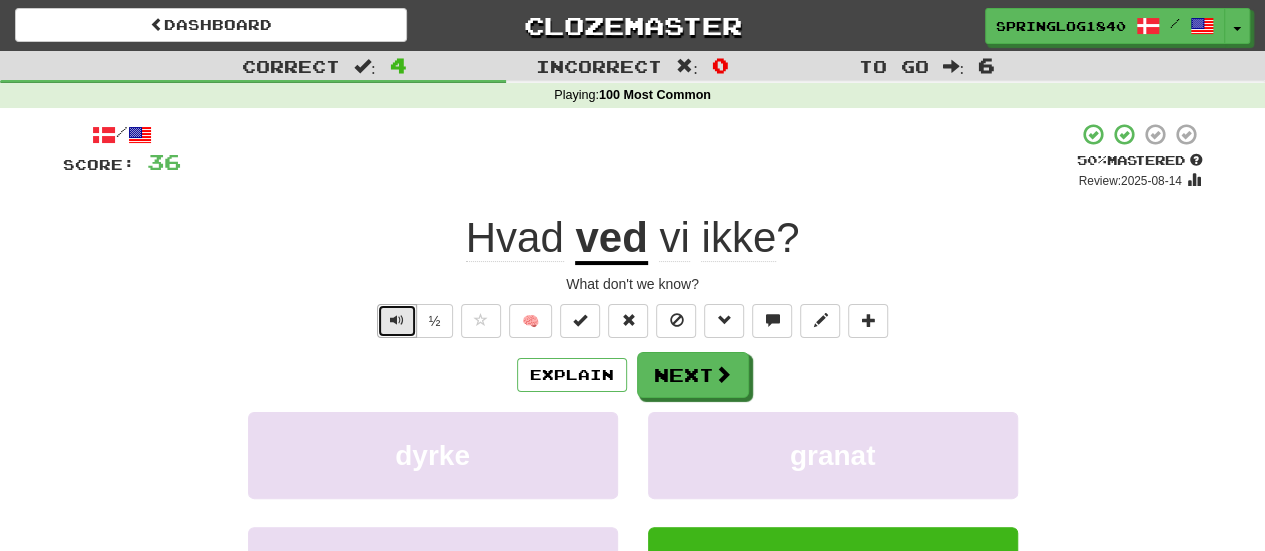 click at bounding box center [397, 320] 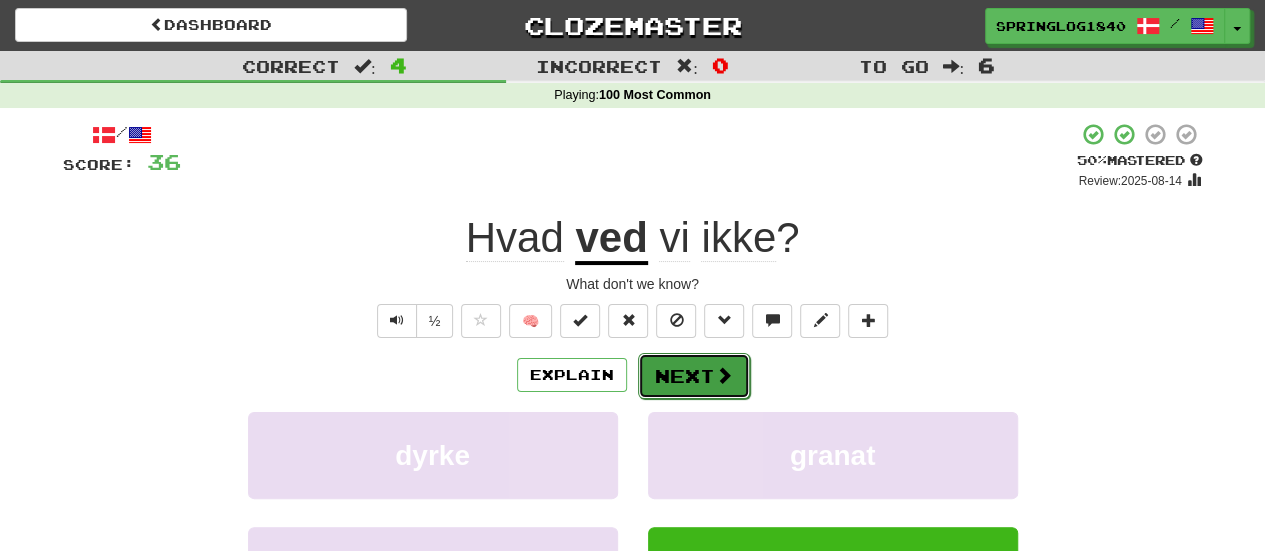 click on "Next" at bounding box center (694, 376) 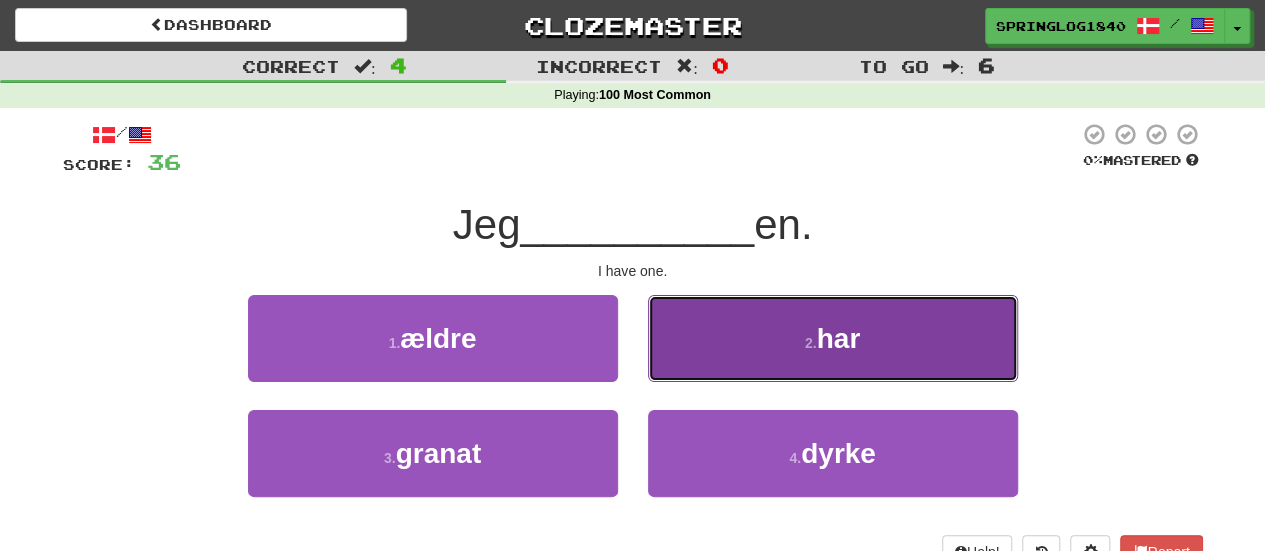 click on "2 ." at bounding box center (811, 343) 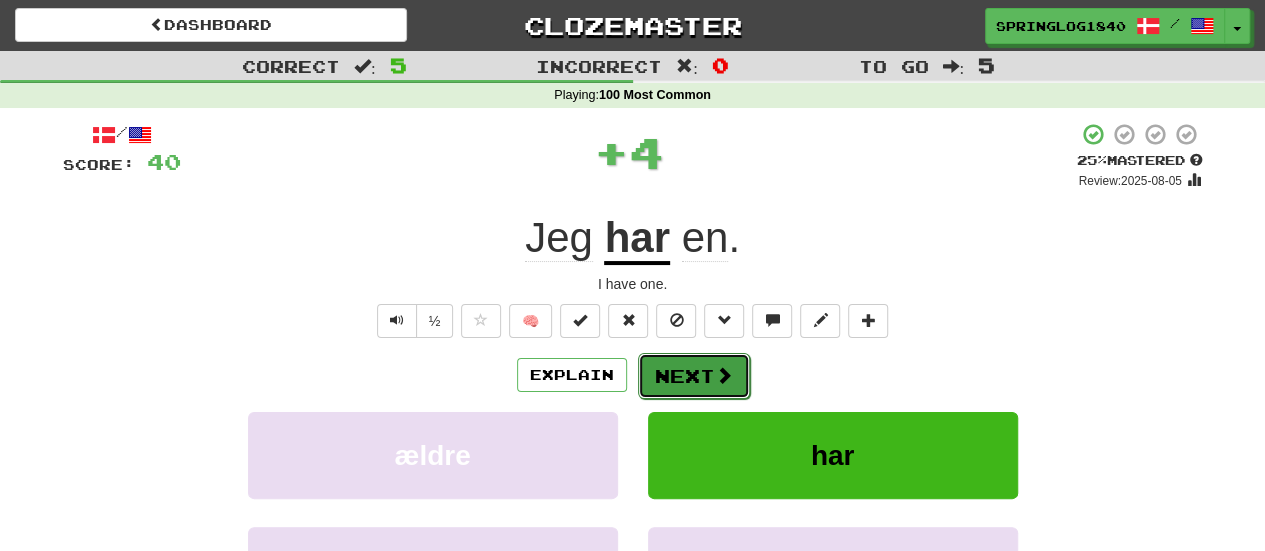 click on "Next" at bounding box center [694, 376] 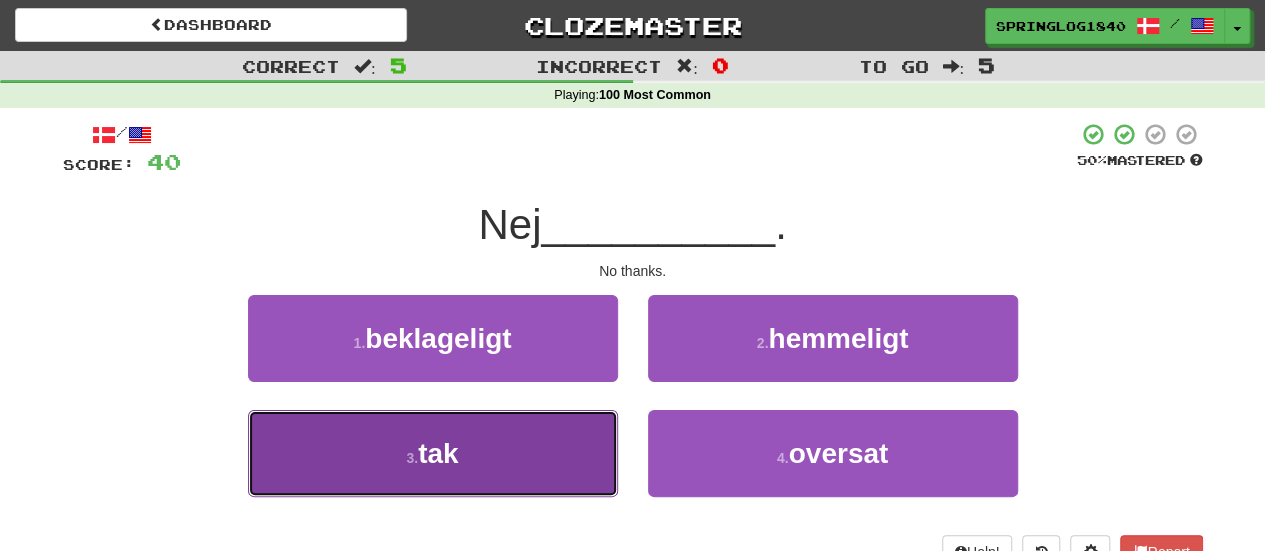 click on "3 .  tak" at bounding box center [433, 453] 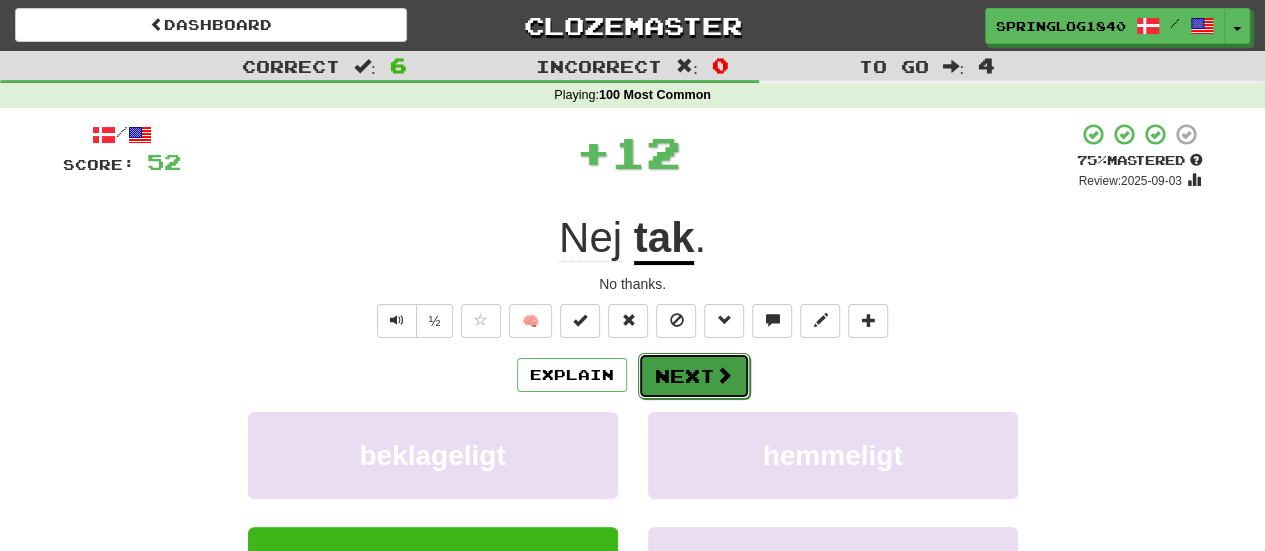 click on "Next" at bounding box center (694, 376) 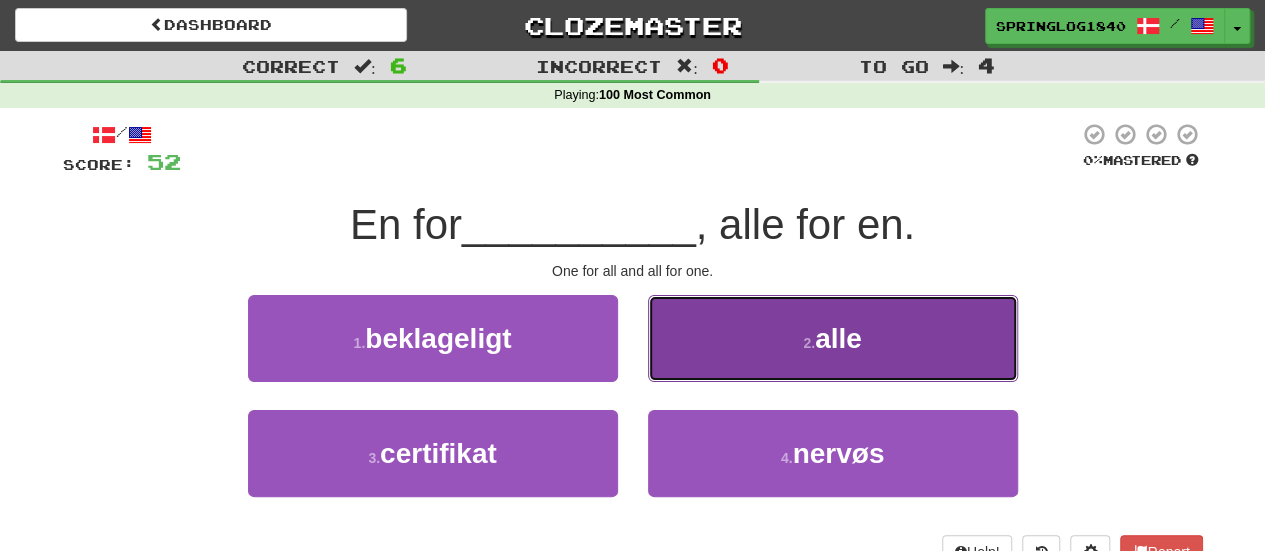 click on "2 .  alle" at bounding box center (833, 338) 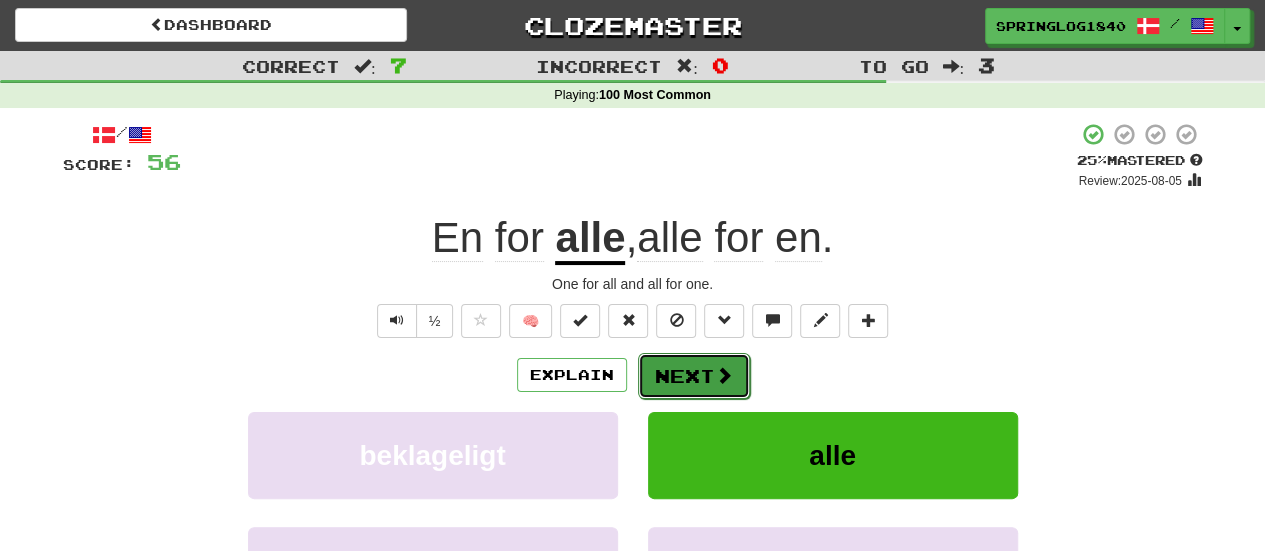 click on "Next" at bounding box center (694, 376) 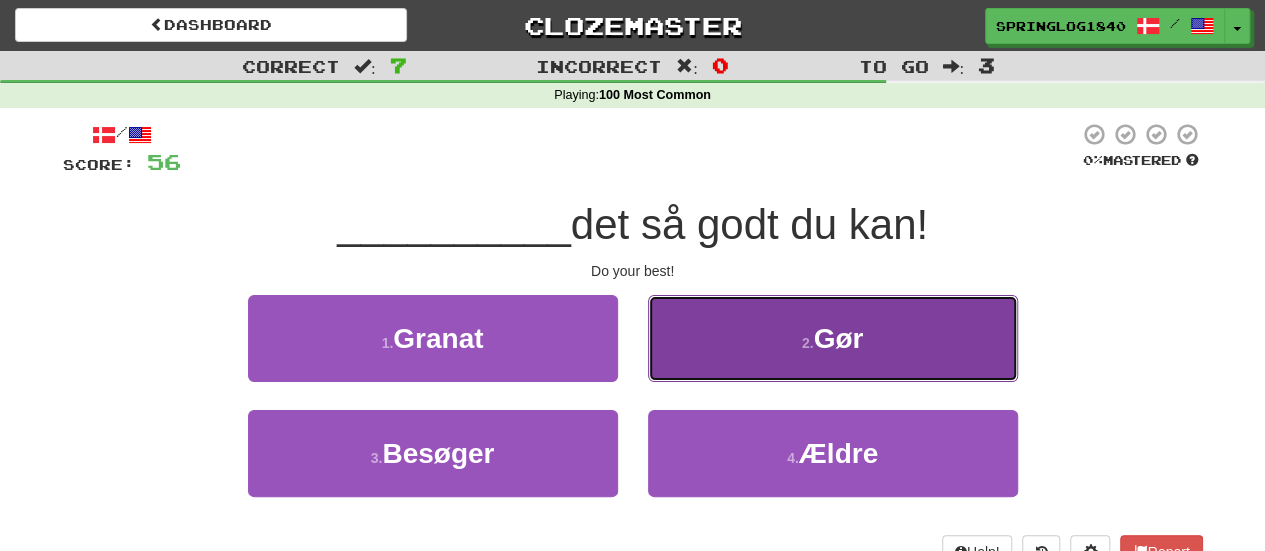 click on "2 .  Gør" at bounding box center (833, 338) 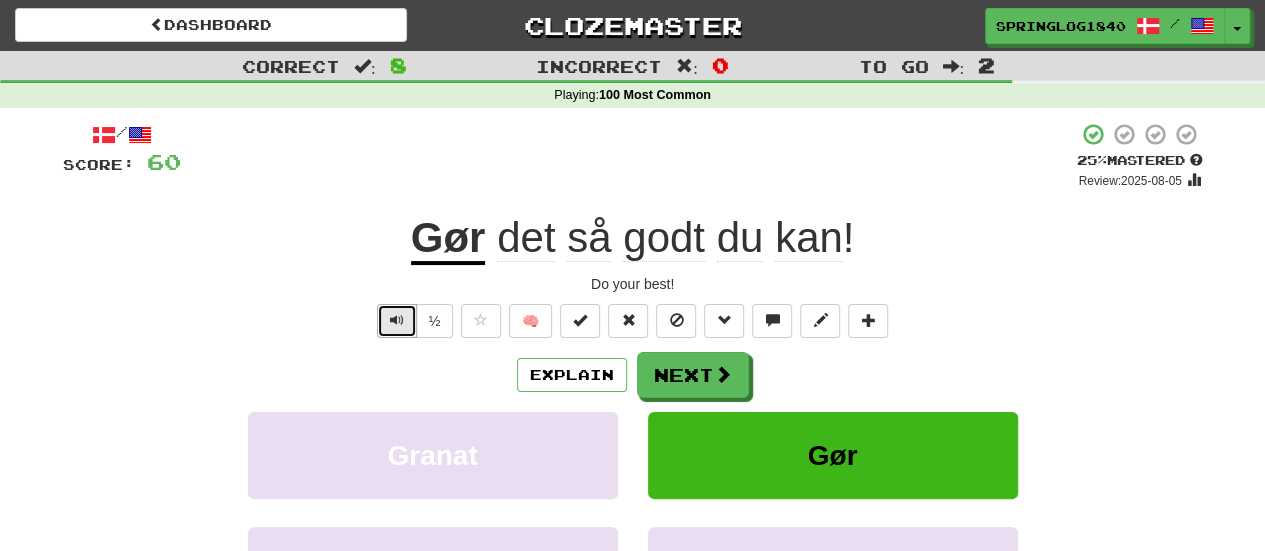 click at bounding box center [397, 320] 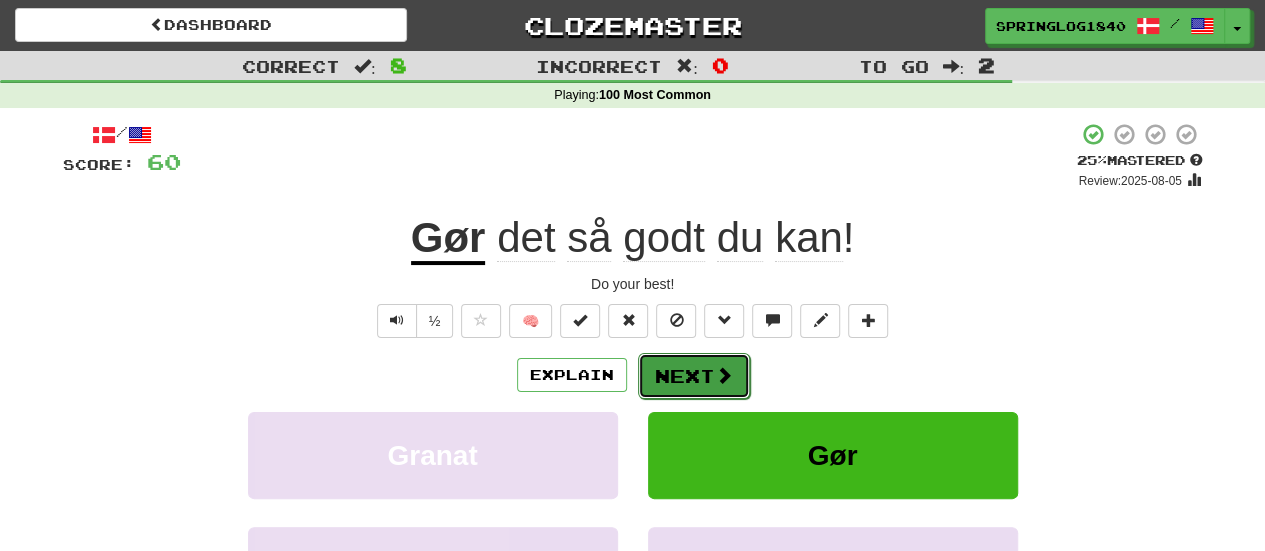 click on "Next" at bounding box center [694, 376] 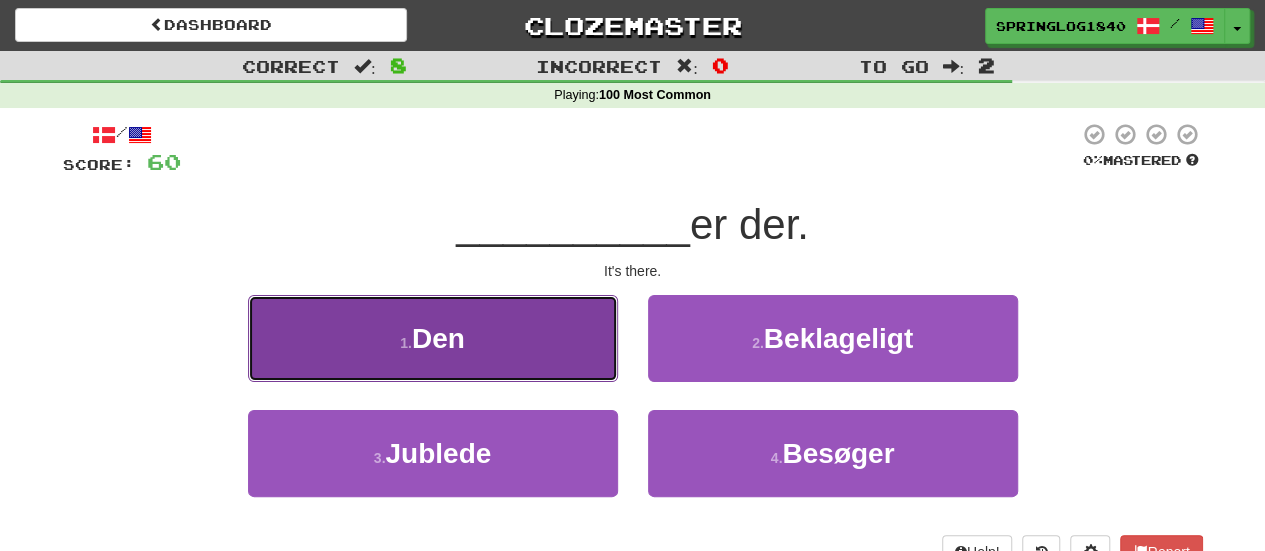 click on "1 .  Den" at bounding box center (433, 338) 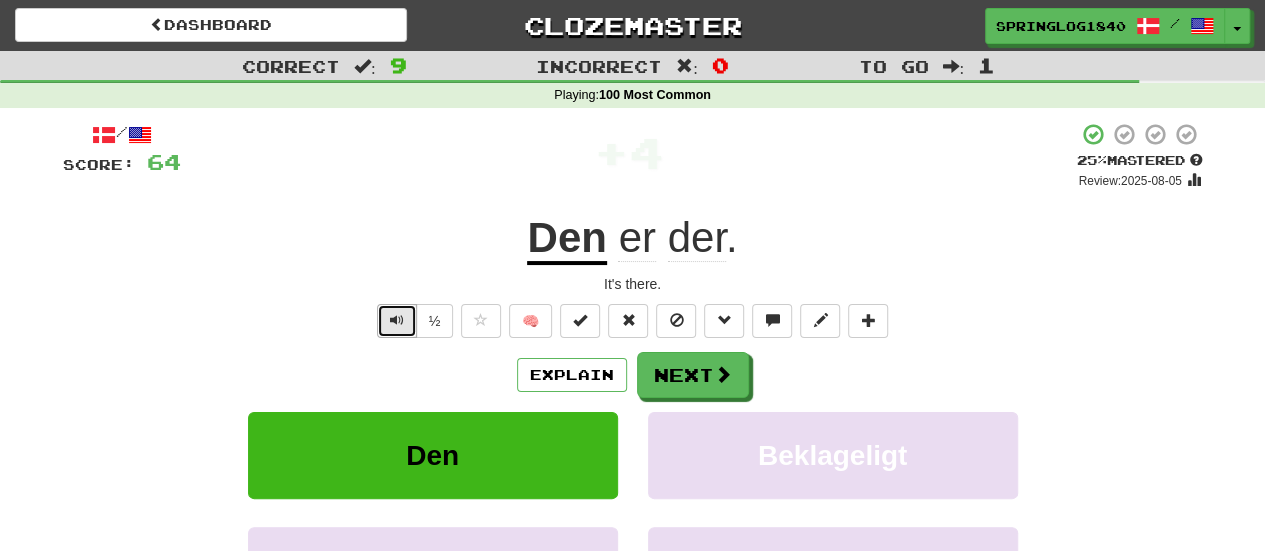 click at bounding box center (397, 320) 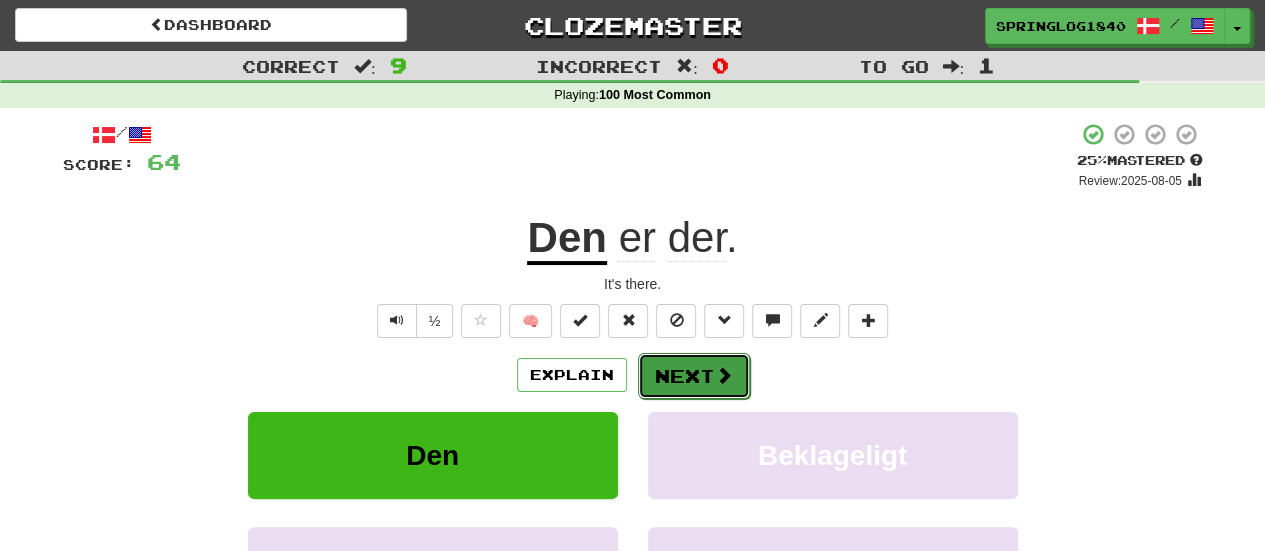 click on "Next" at bounding box center [694, 376] 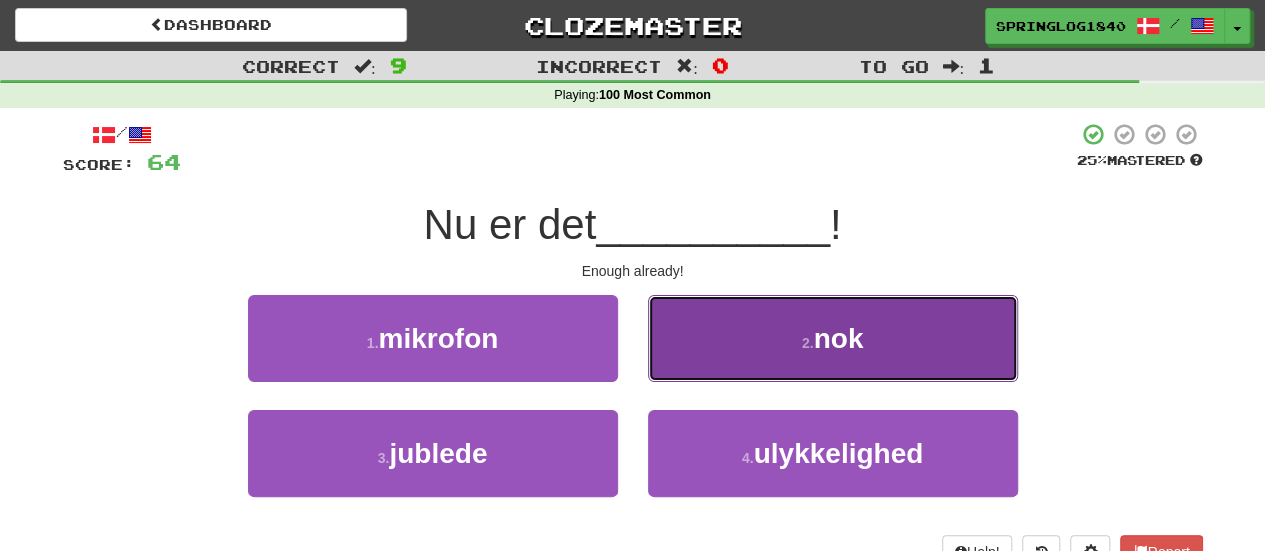 click on "2 .  nok" at bounding box center [833, 338] 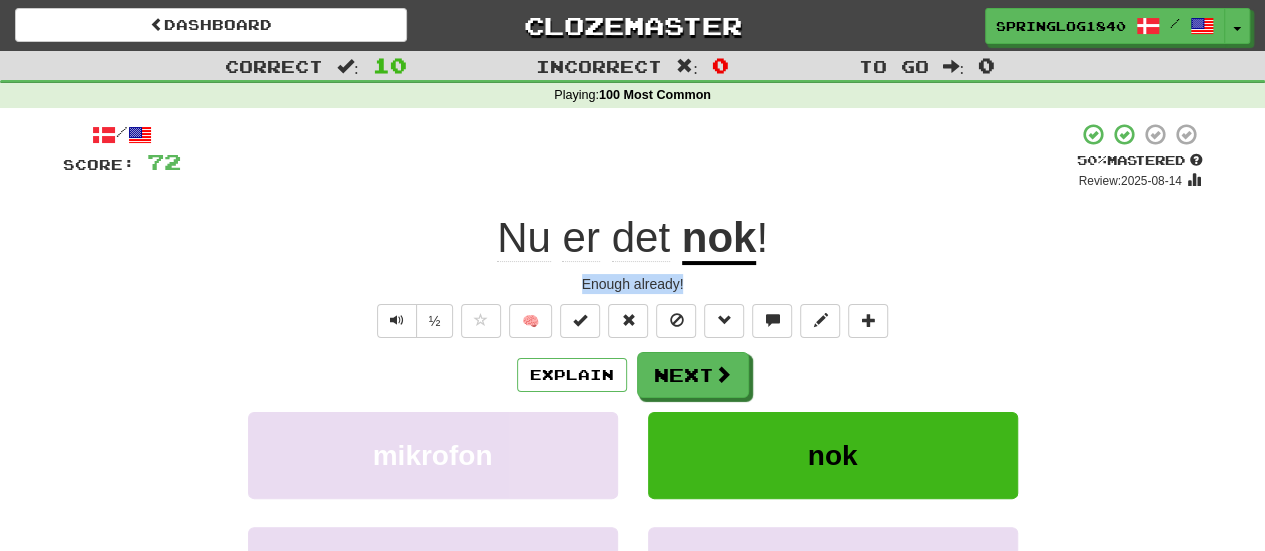 drag, startPoint x: 694, startPoint y: 273, endPoint x: 552, endPoint y: 293, distance: 143.40154 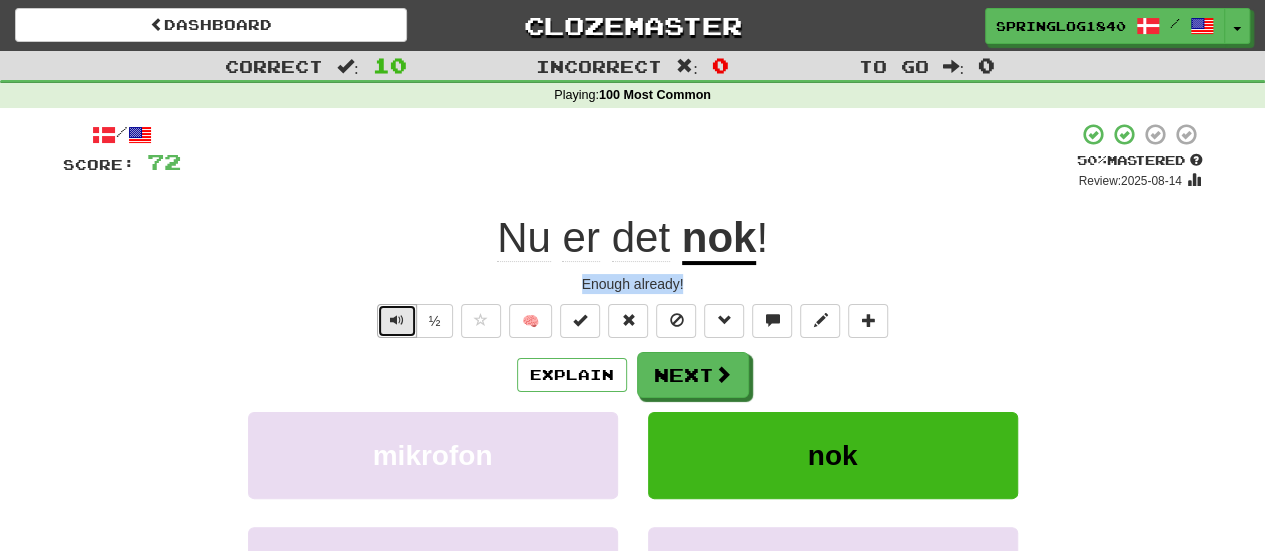 click at bounding box center [397, 320] 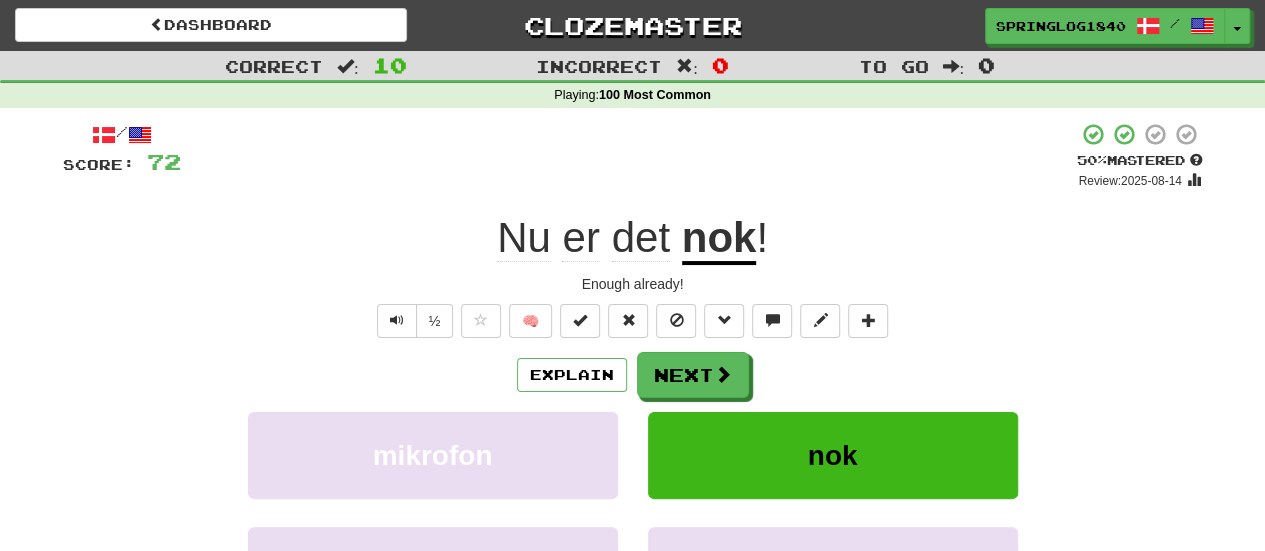 click on "nok" at bounding box center [719, 239] 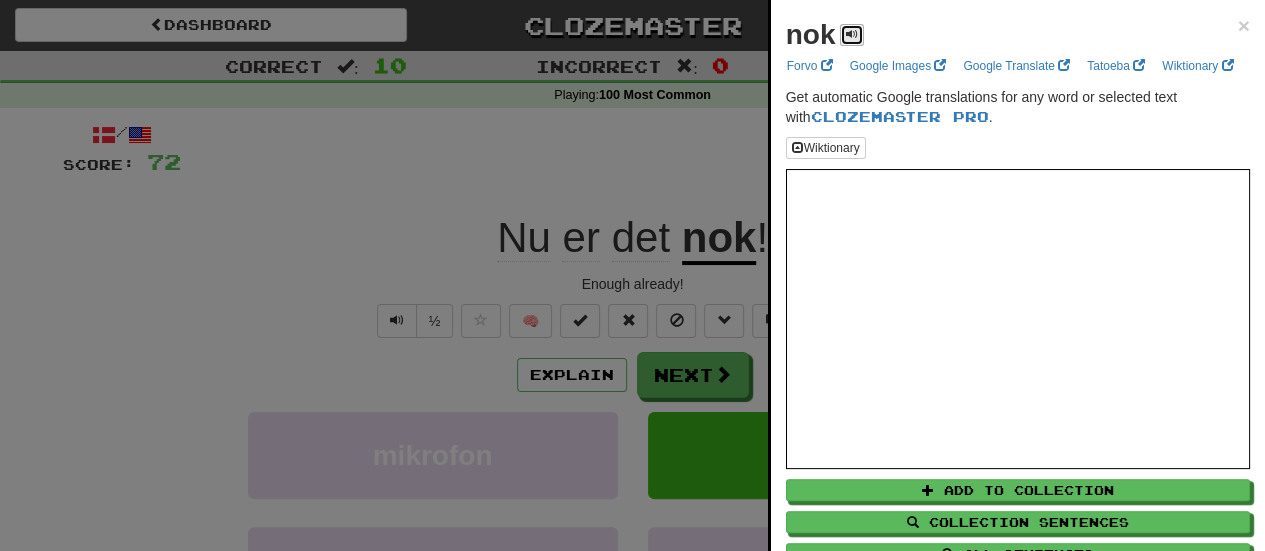 click at bounding box center (852, 34) 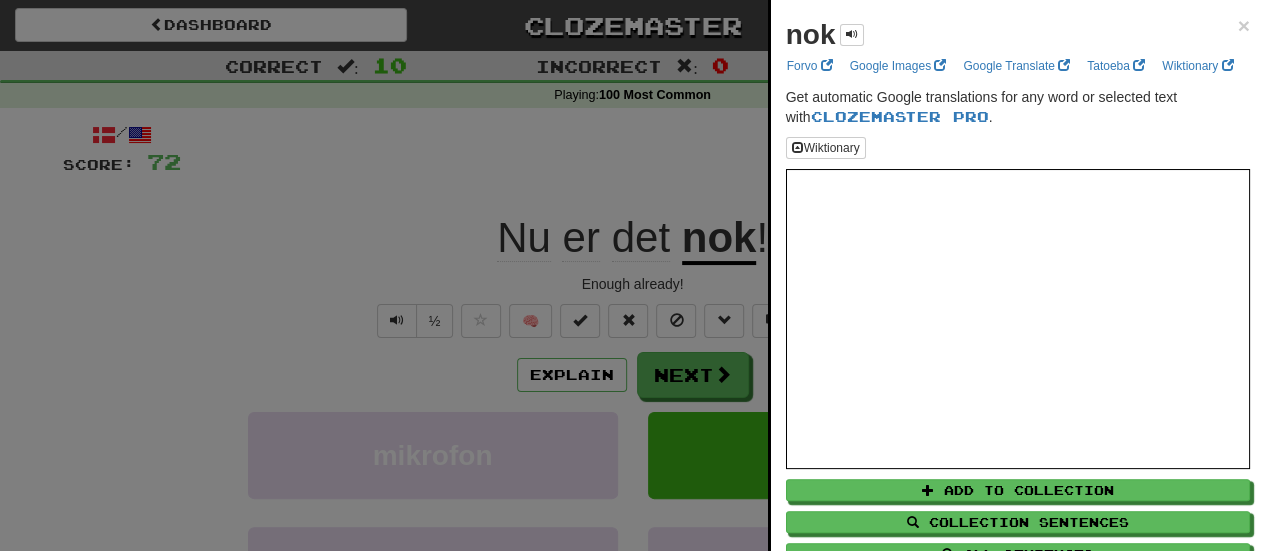 click on "nok × Forvo   Google Images   Google Translate   Tatoeba   Wiktionary   Get automatic Google translations for any word or selected text with  Clozemaster Pro .  Wiktionary   Add to Collection   Collection Sentences   All Sentences  Use Popover" at bounding box center (1018, 311) 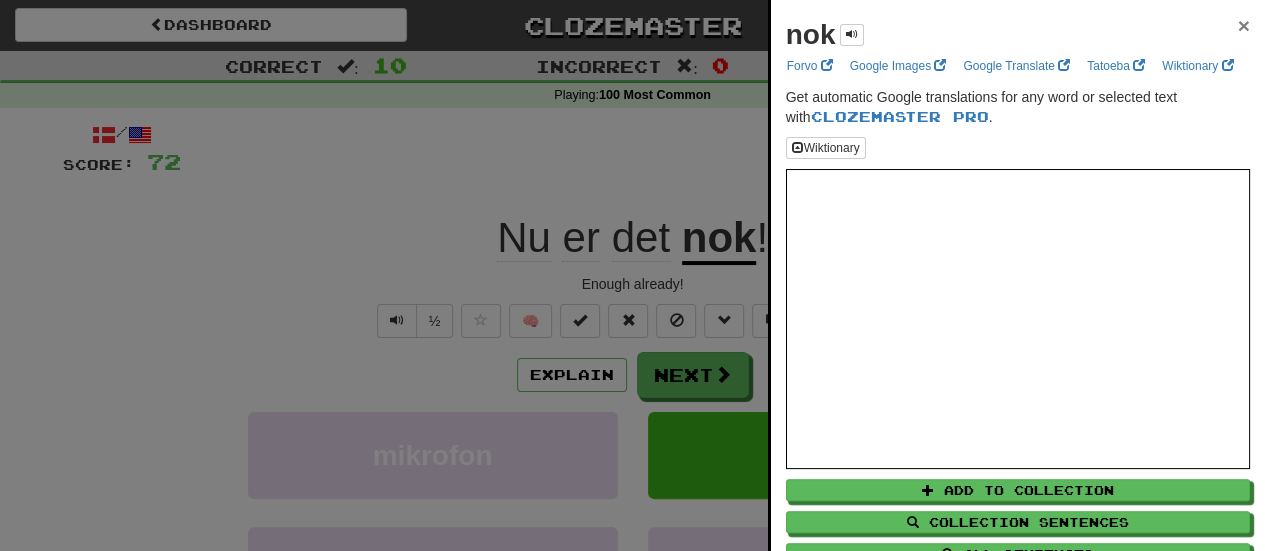 click on "×" at bounding box center [1244, 25] 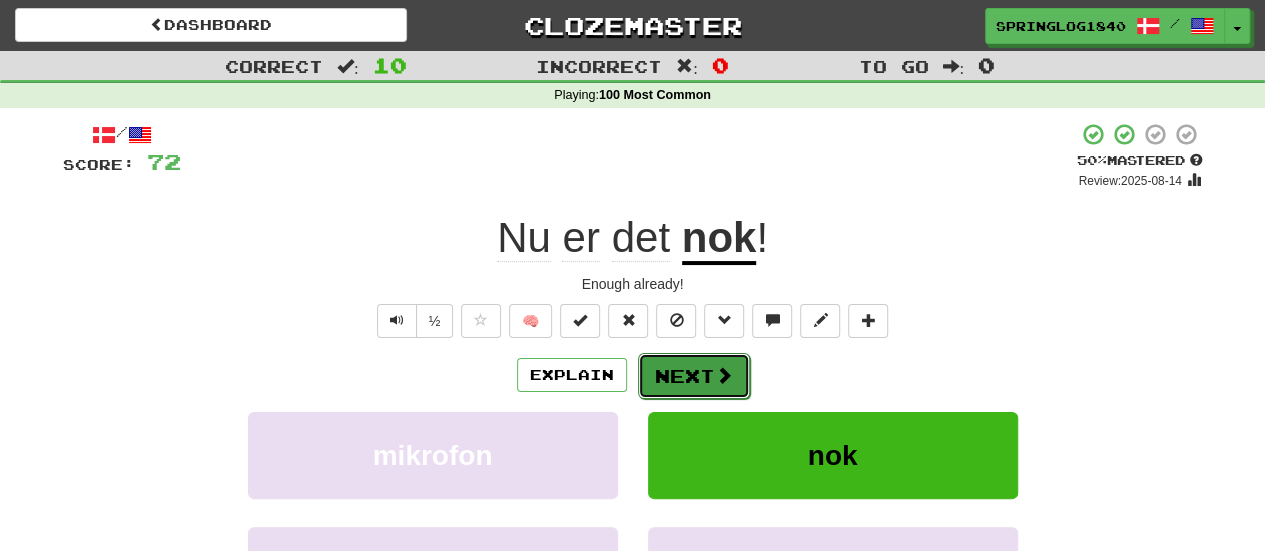 click on "Next" at bounding box center (694, 376) 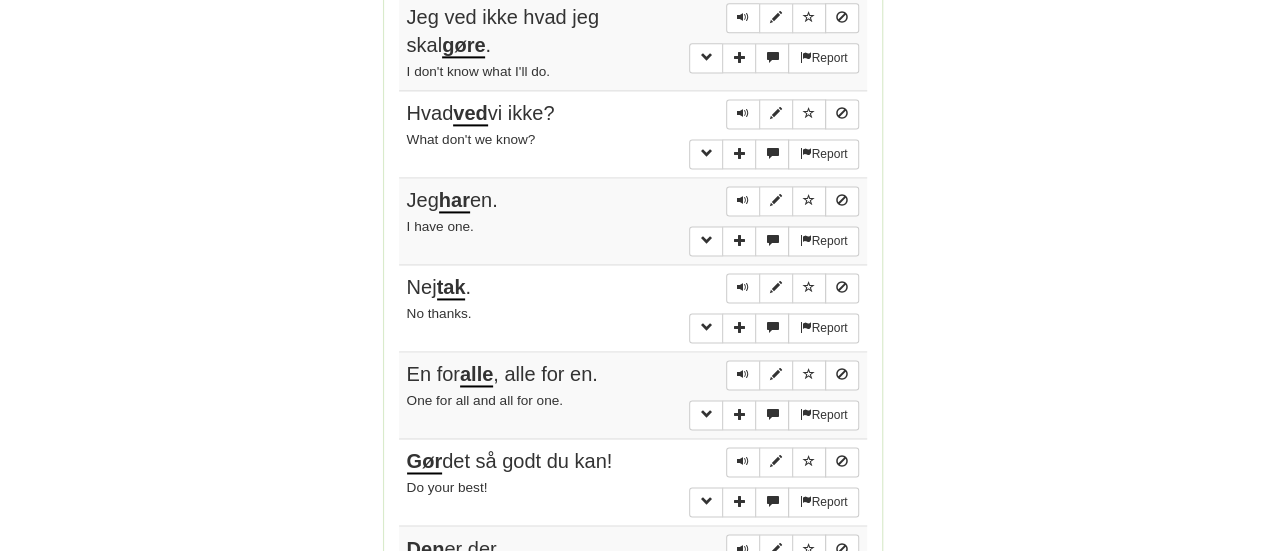 scroll, scrollTop: 1700, scrollLeft: 0, axis: vertical 